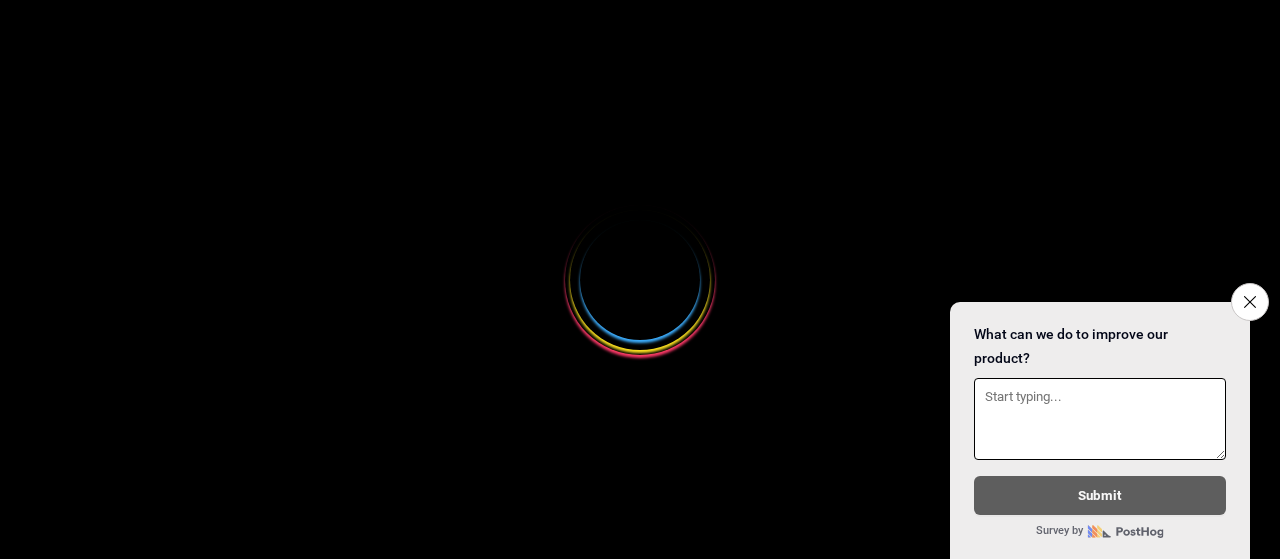 scroll, scrollTop: 0, scrollLeft: 0, axis: both 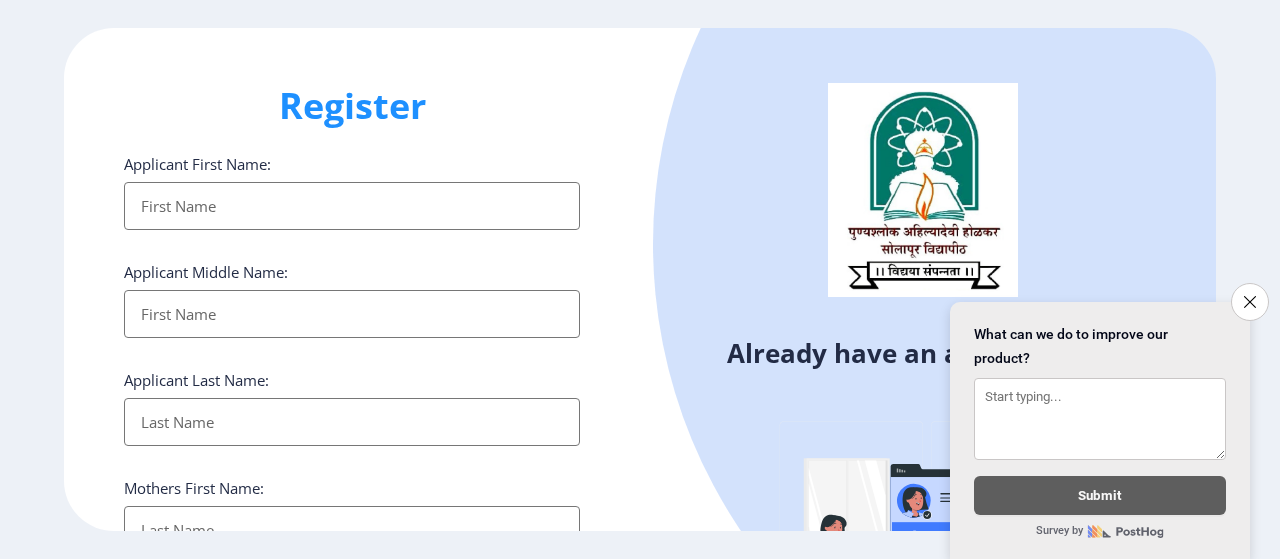 click on "Applicant First Name:" at bounding box center [352, 206] 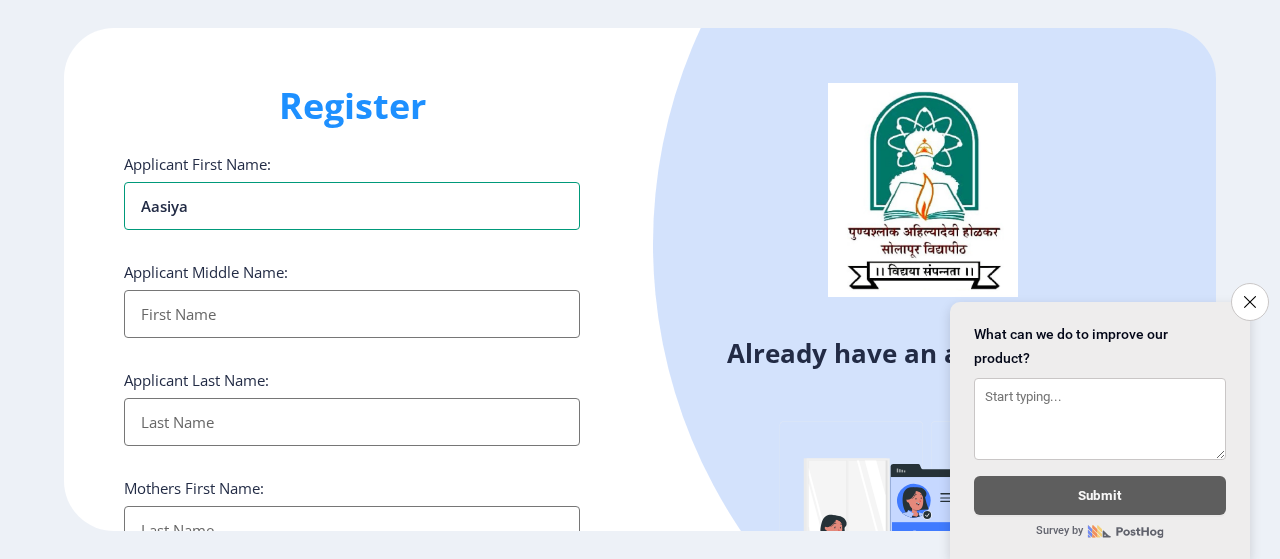 type on "Aasiya" 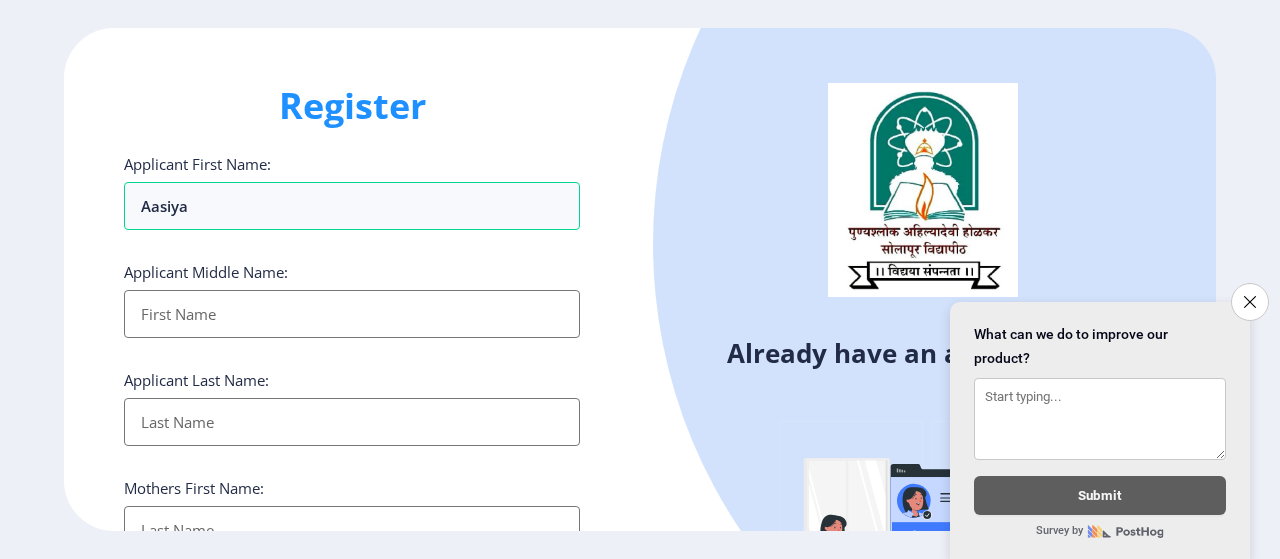click on "Applicant First Name:" at bounding box center (352, 314) 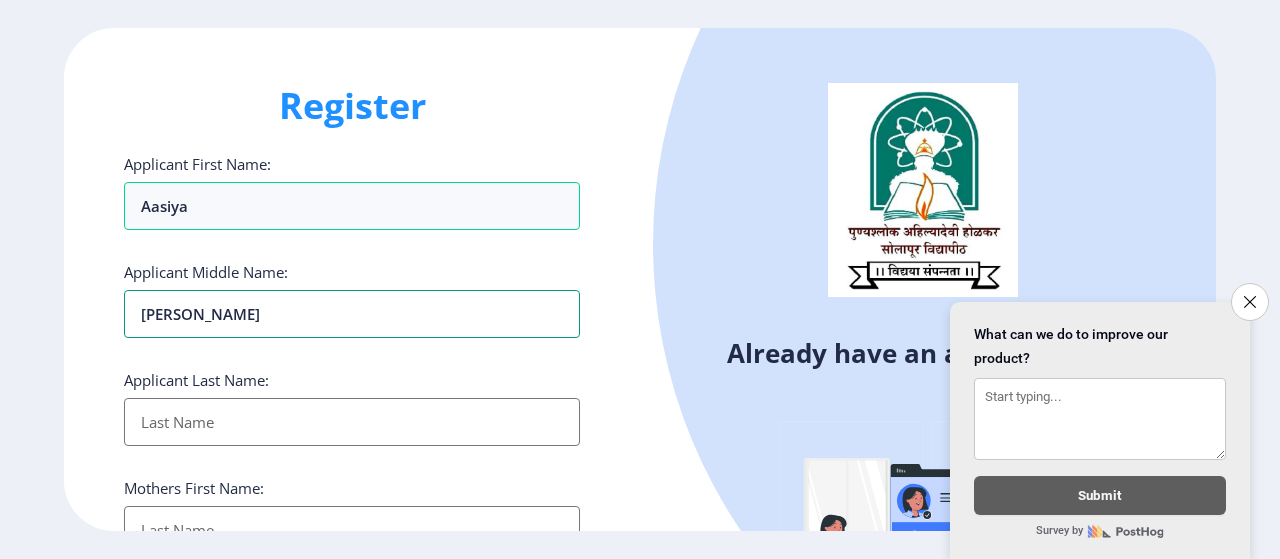type on "[PERSON_NAME]" 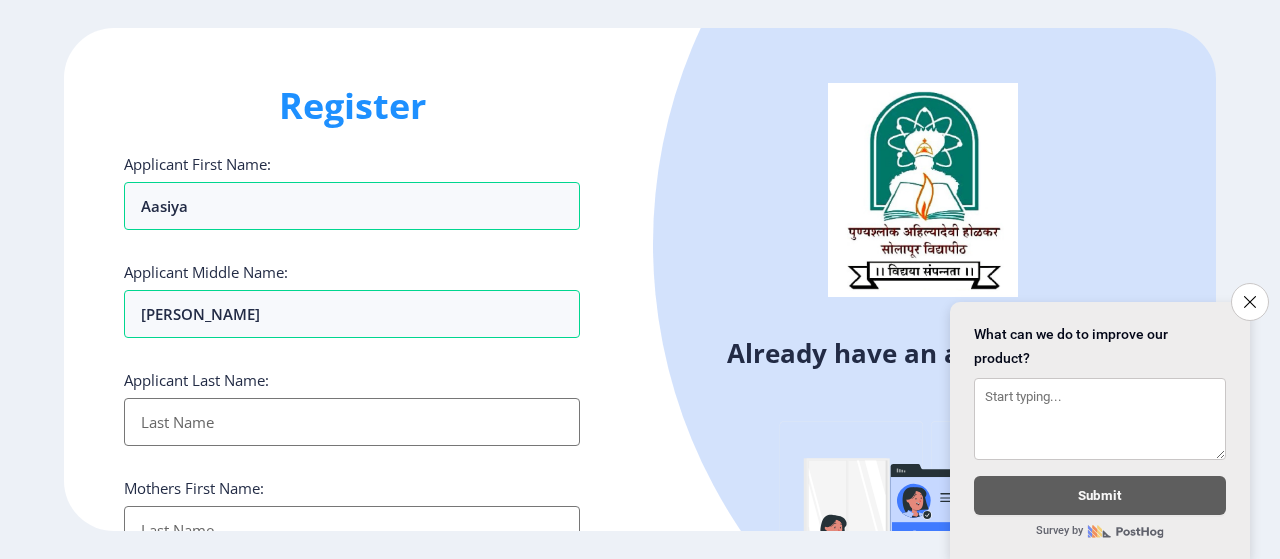 click on "Applicant First Name:" at bounding box center (352, 422) 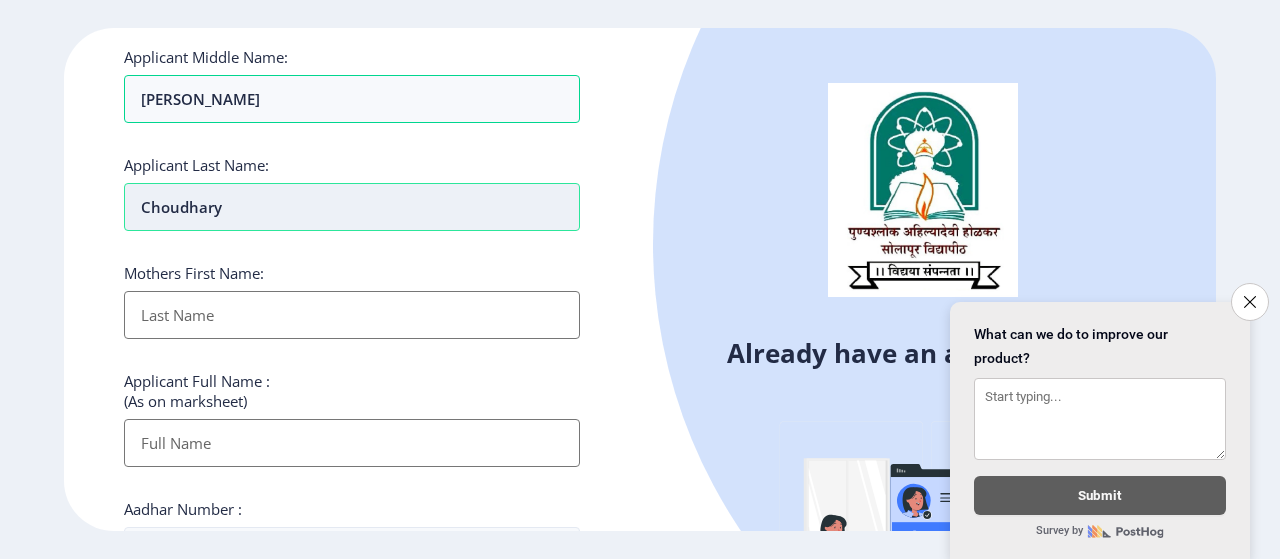 scroll, scrollTop: 226, scrollLeft: 0, axis: vertical 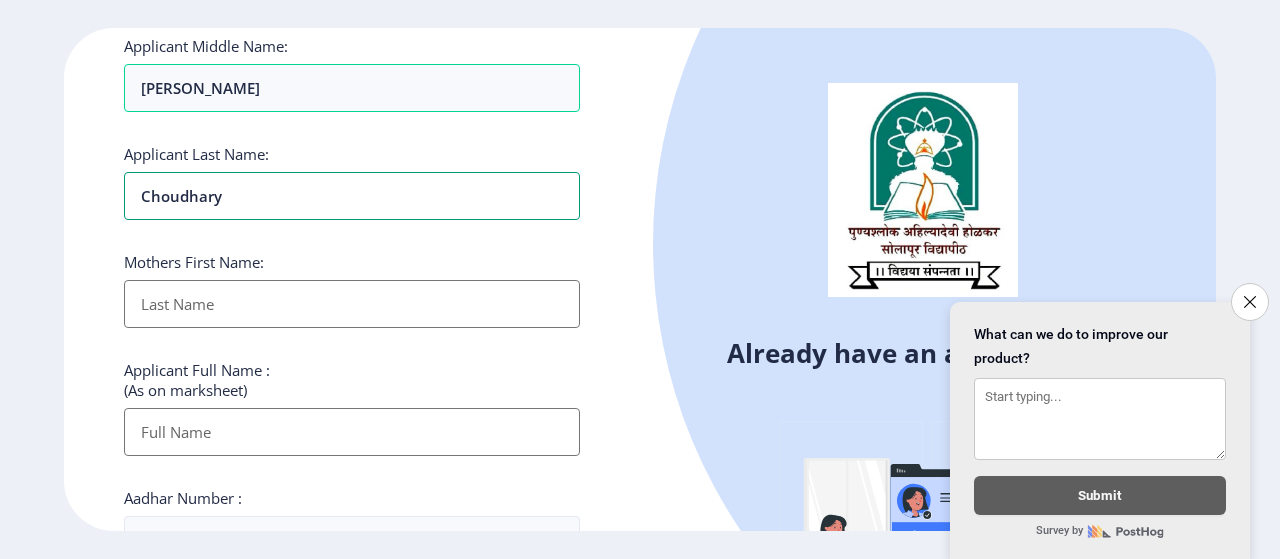 type on "Choudhary" 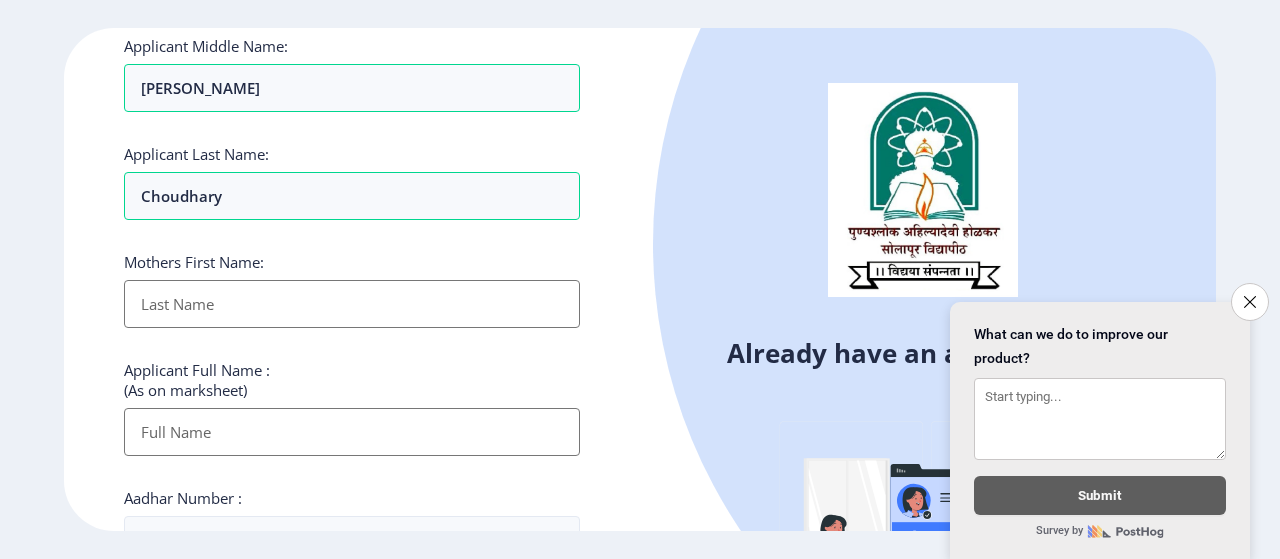 click on "Applicant First Name:" at bounding box center [352, 304] 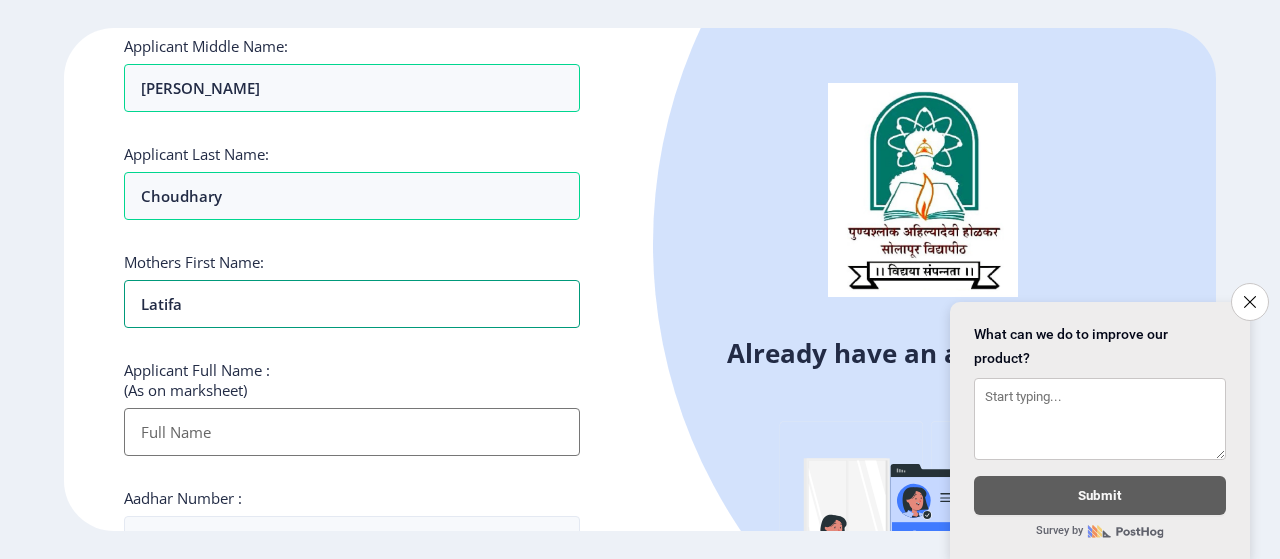 type on "Latifa" 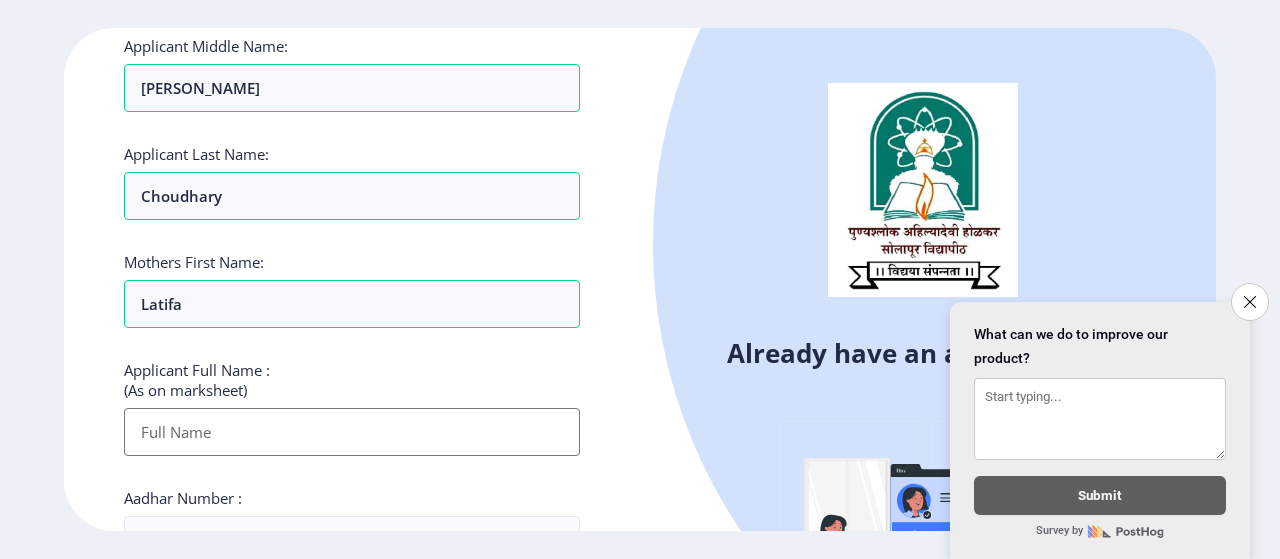 click on "Applicant First Name:" at bounding box center [352, 432] 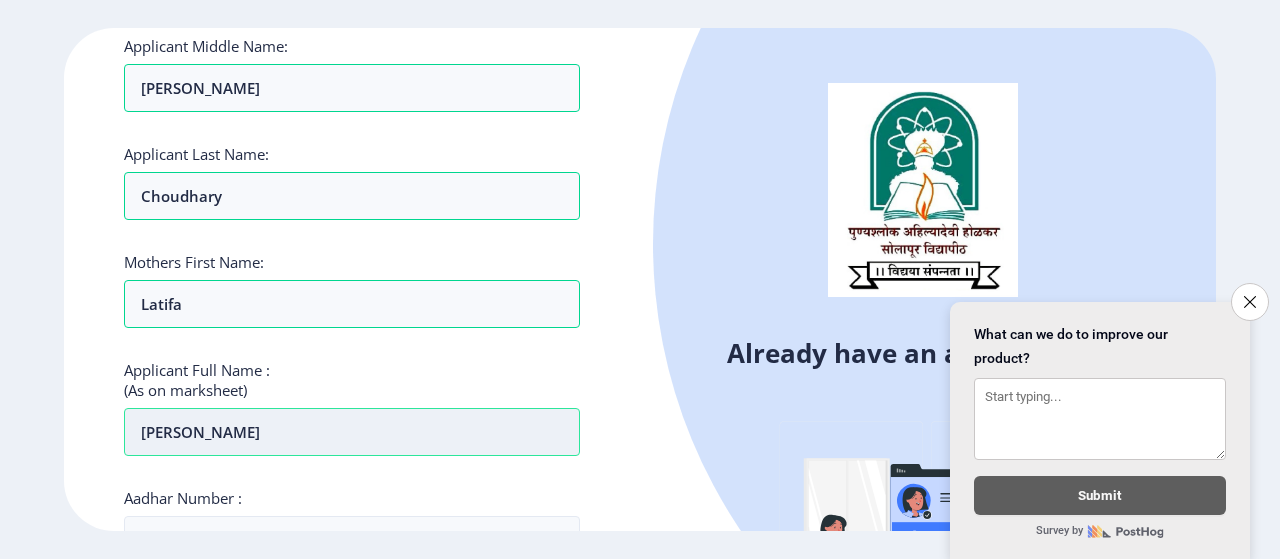 scroll, scrollTop: 309, scrollLeft: 0, axis: vertical 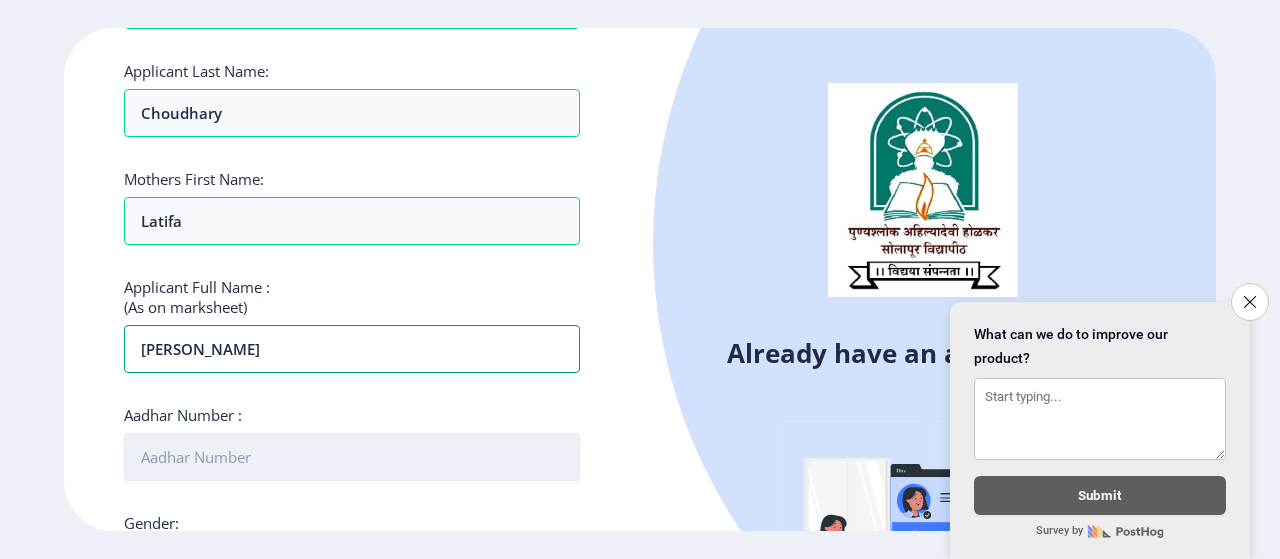 type on "[PERSON_NAME]" 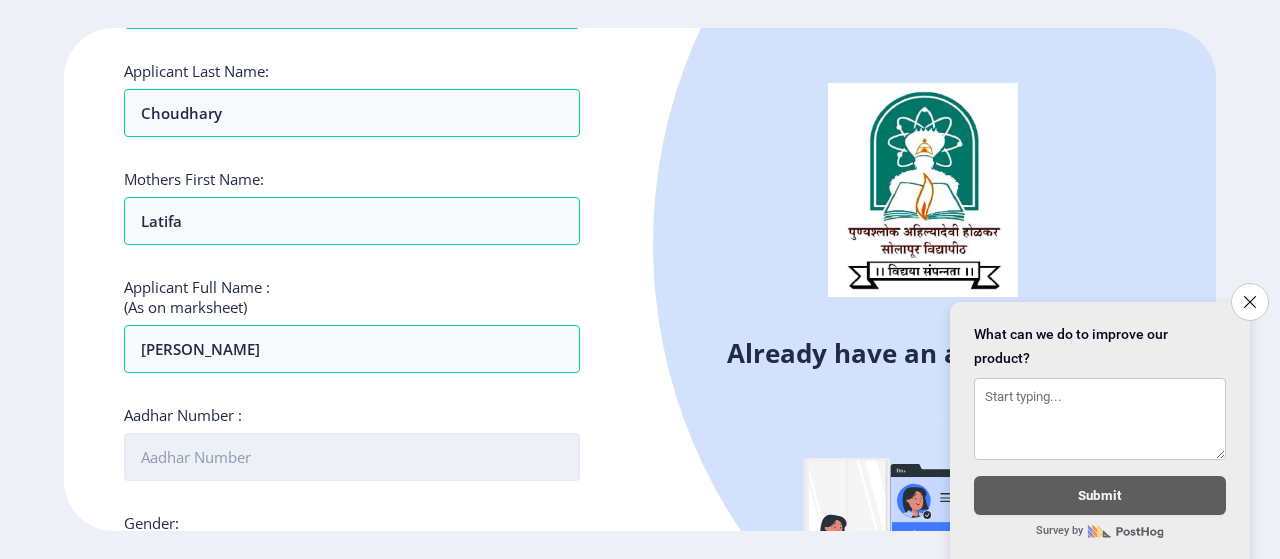 click on "Aadhar Number :" at bounding box center [352, 457] 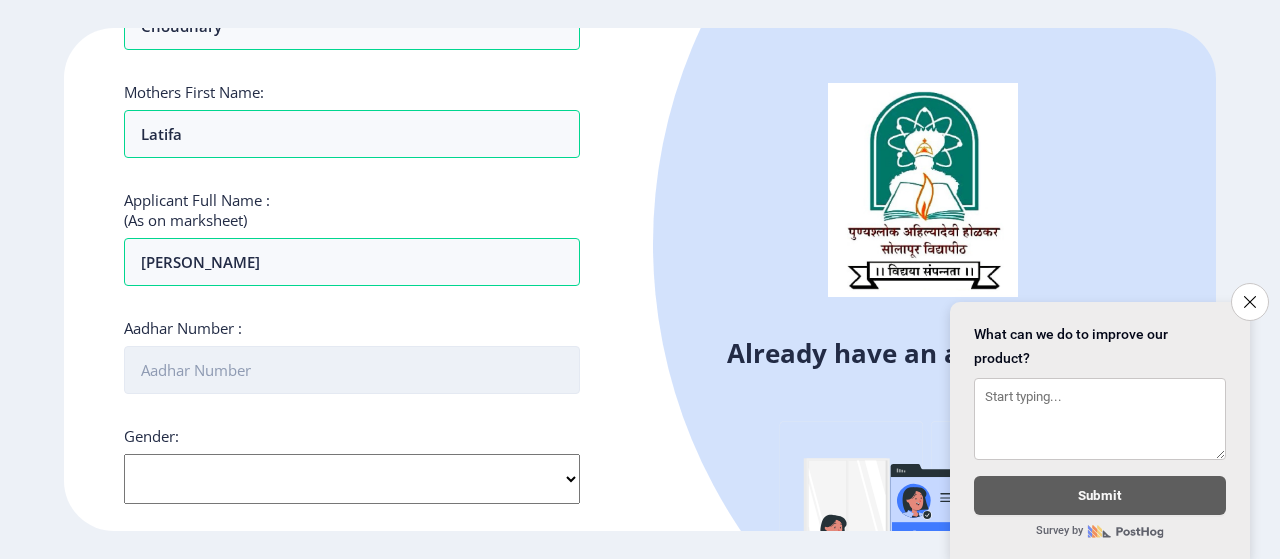scroll, scrollTop: 397, scrollLeft: 0, axis: vertical 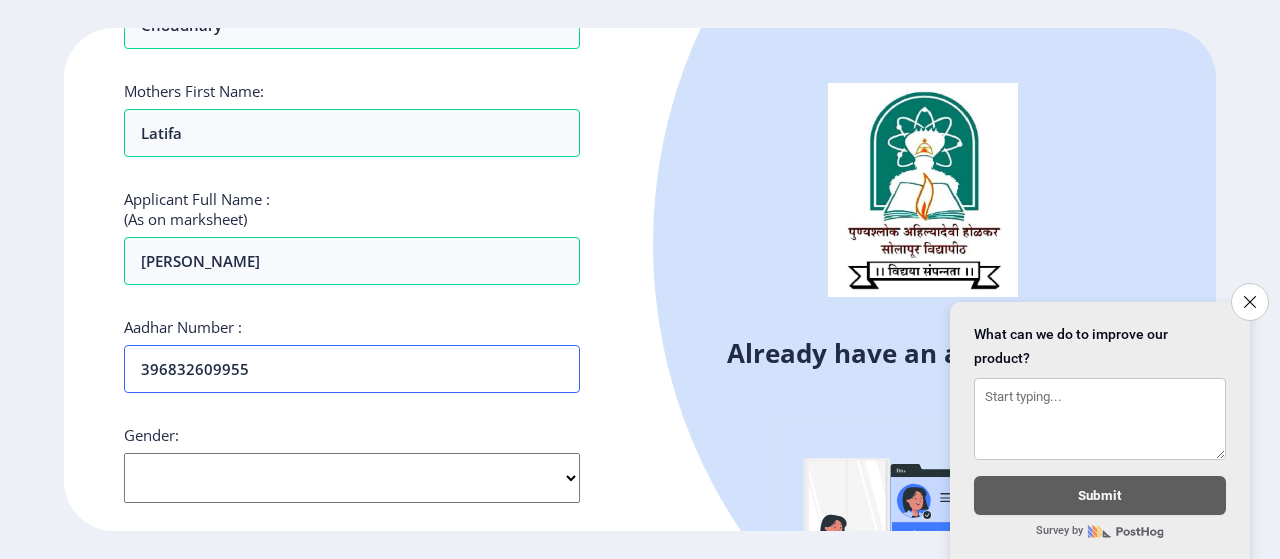 type on "396832609955" 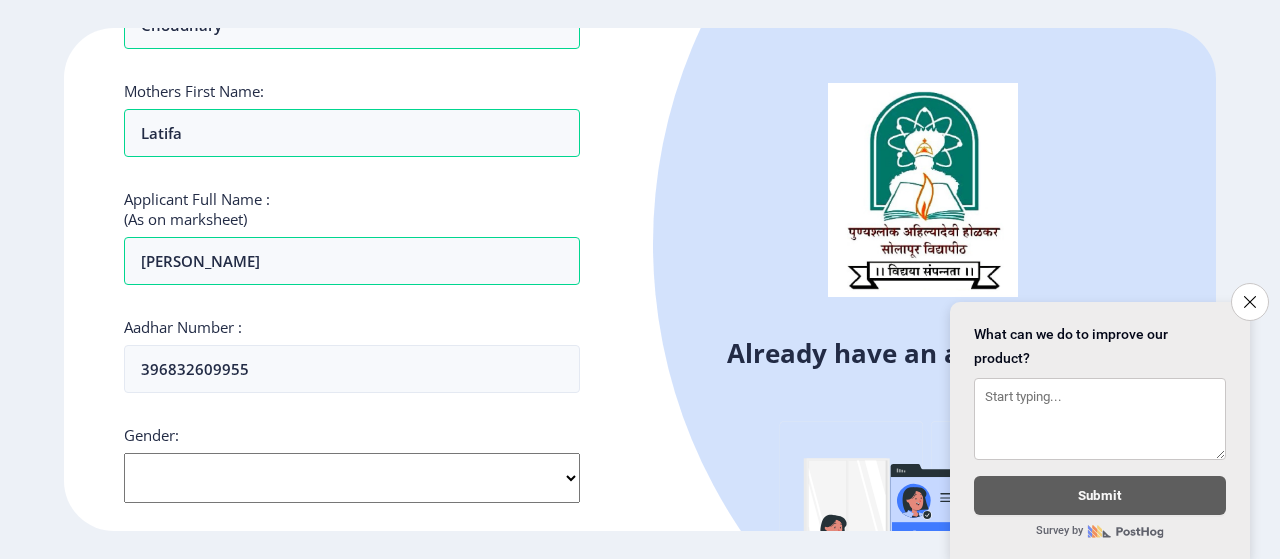 click on "Select Gender [DEMOGRAPHIC_DATA] [DEMOGRAPHIC_DATA] Other" 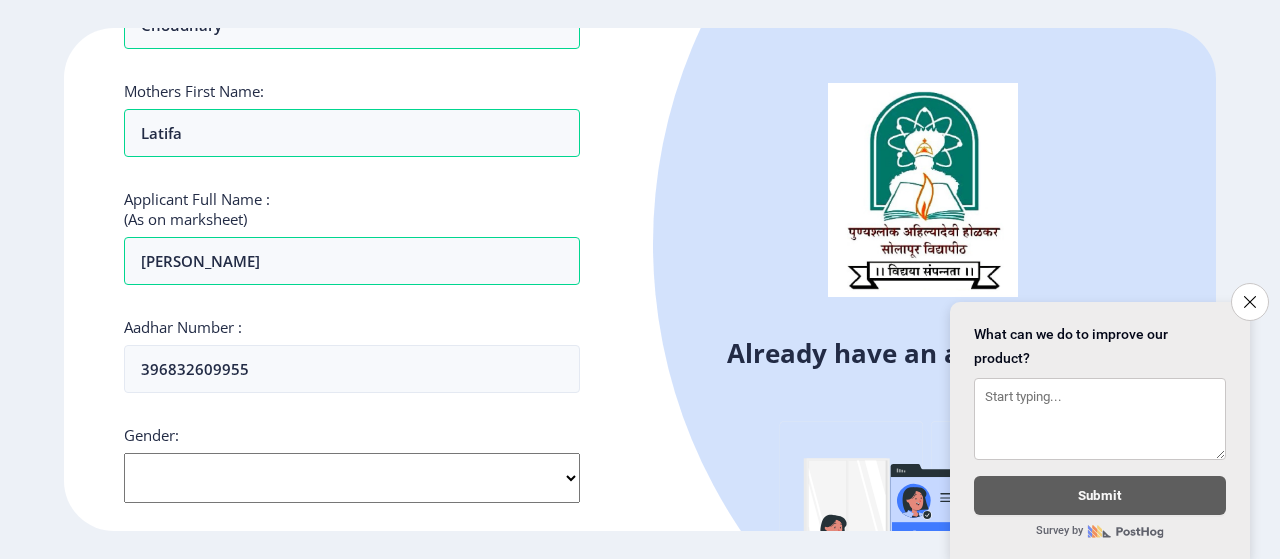 select on "[DEMOGRAPHIC_DATA]" 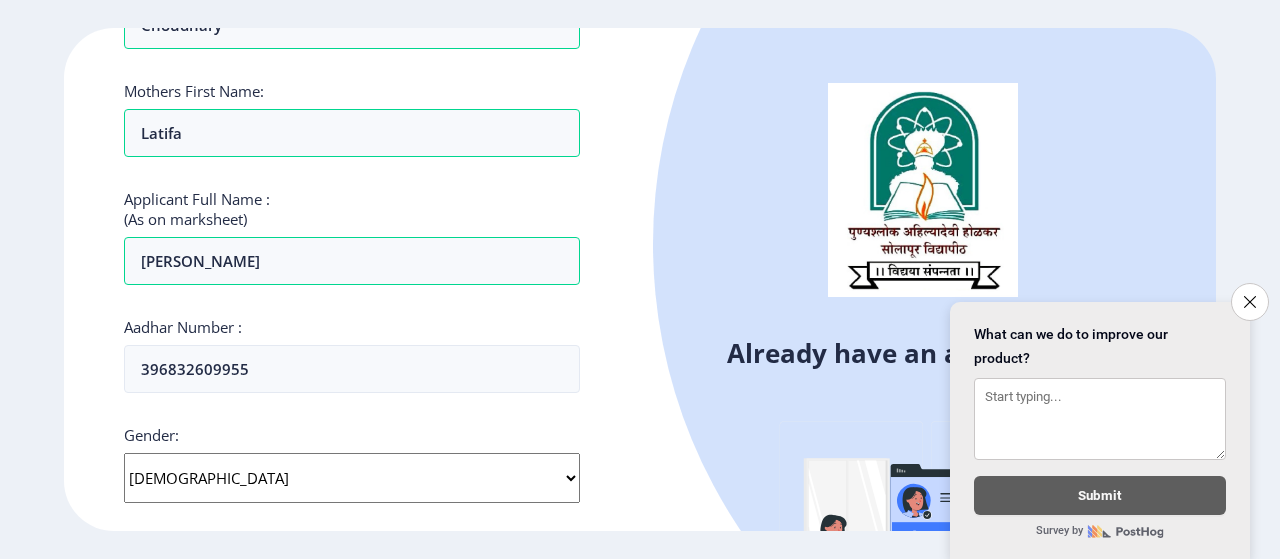click on "Select Gender [DEMOGRAPHIC_DATA] [DEMOGRAPHIC_DATA] Other" 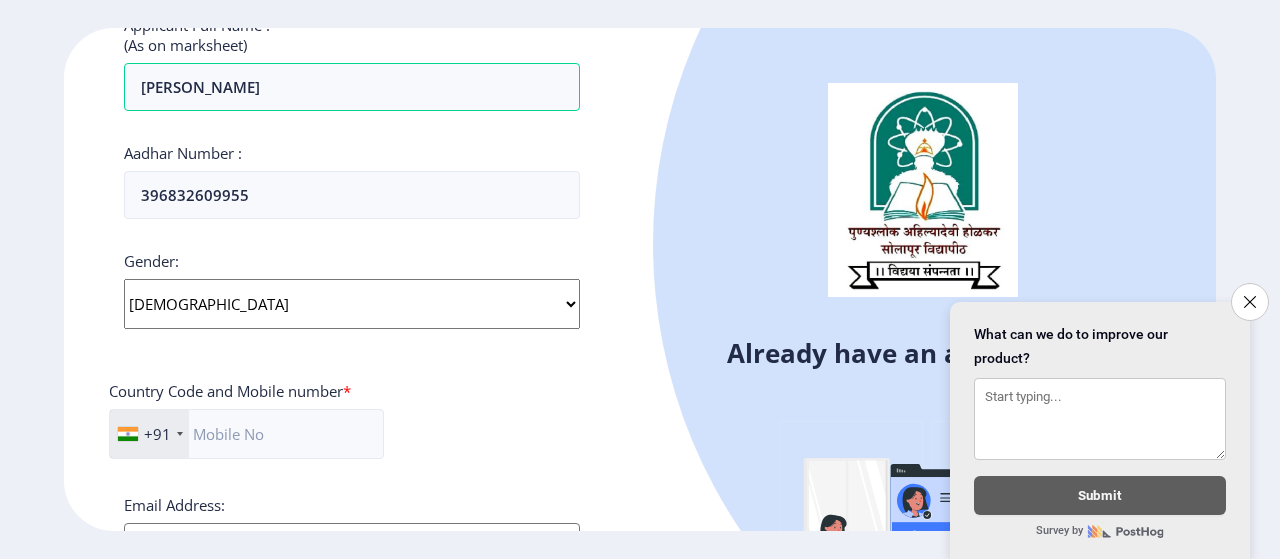 scroll, scrollTop: 708, scrollLeft: 0, axis: vertical 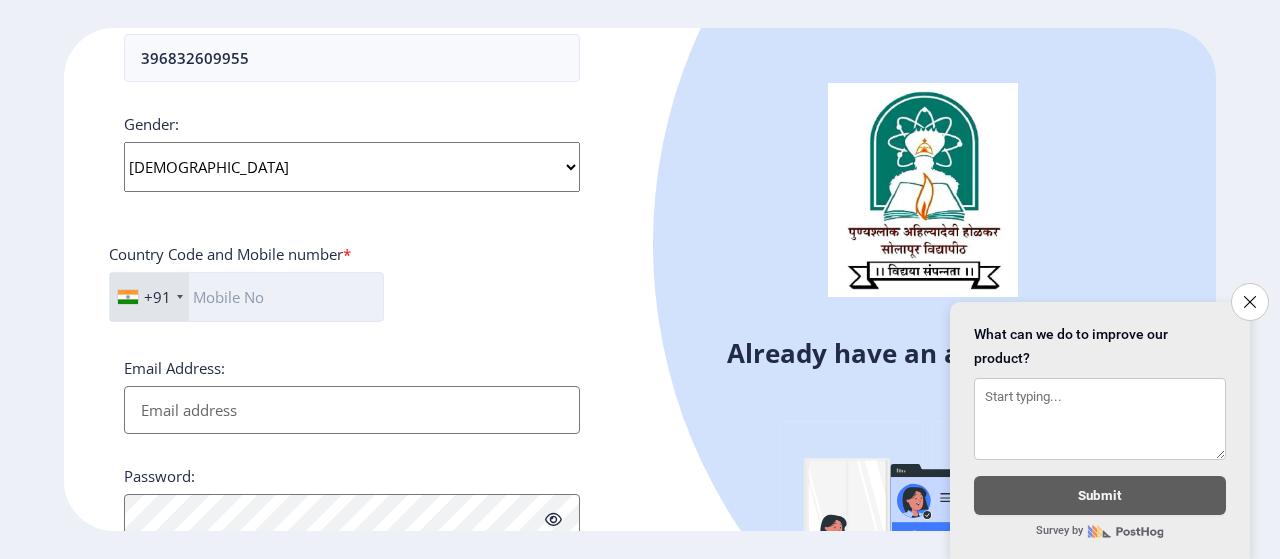 click 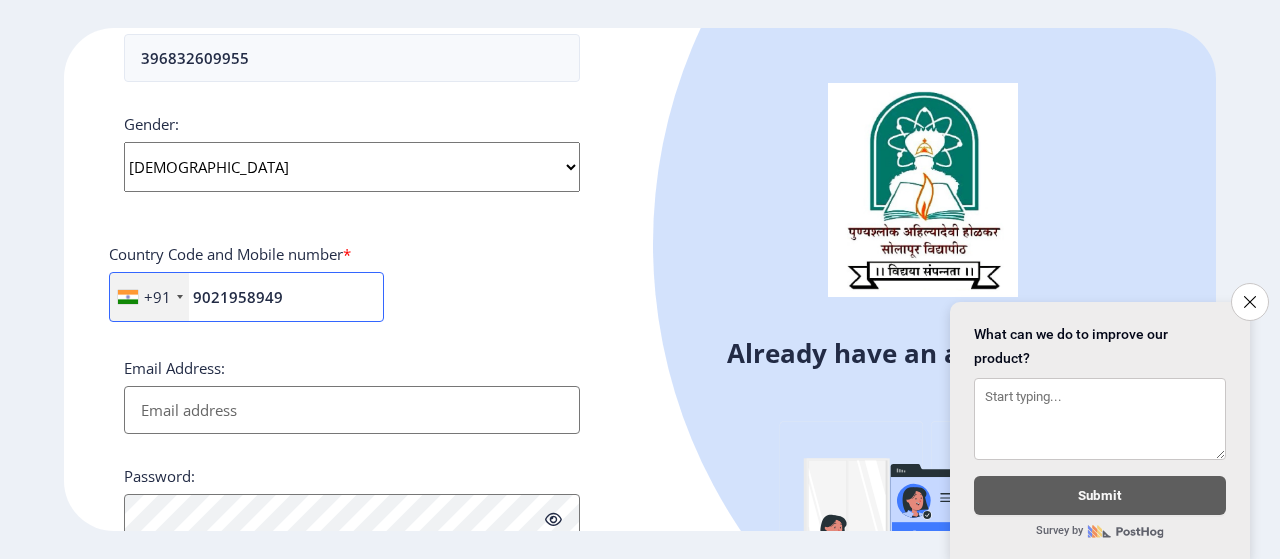 type on "9021958949" 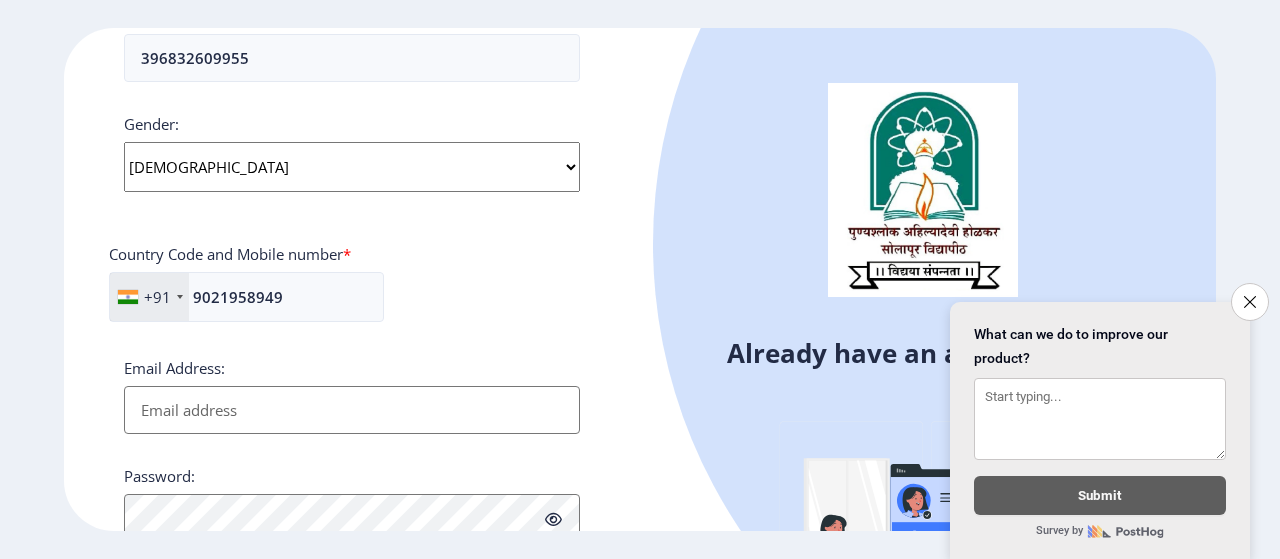 click on "Email Address:" at bounding box center [352, 410] 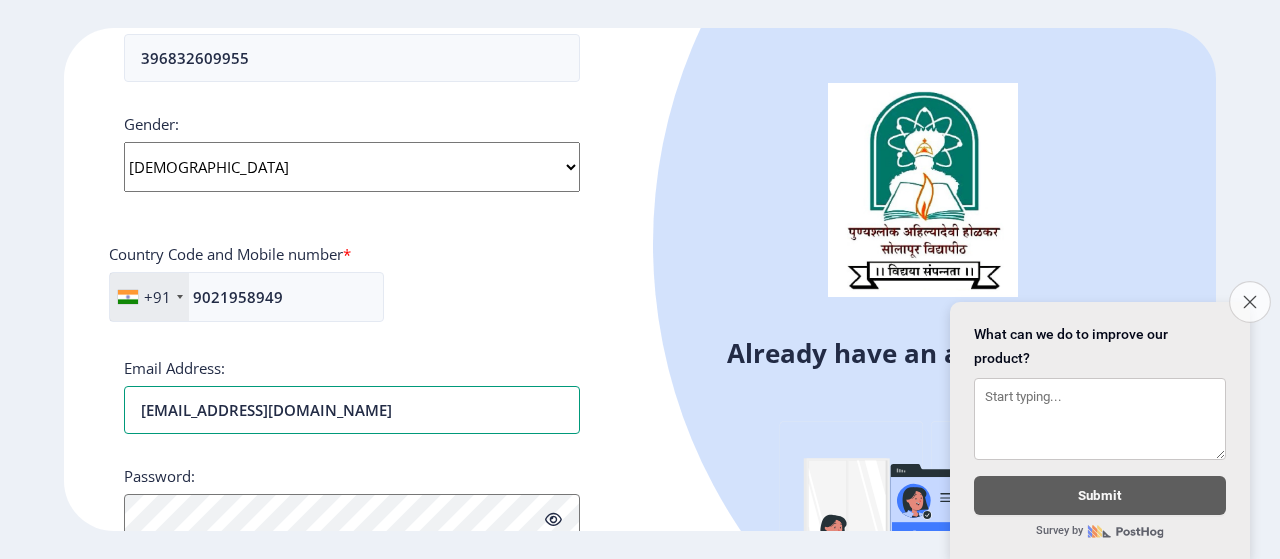type on "[EMAIL_ADDRESS][DOMAIN_NAME]" 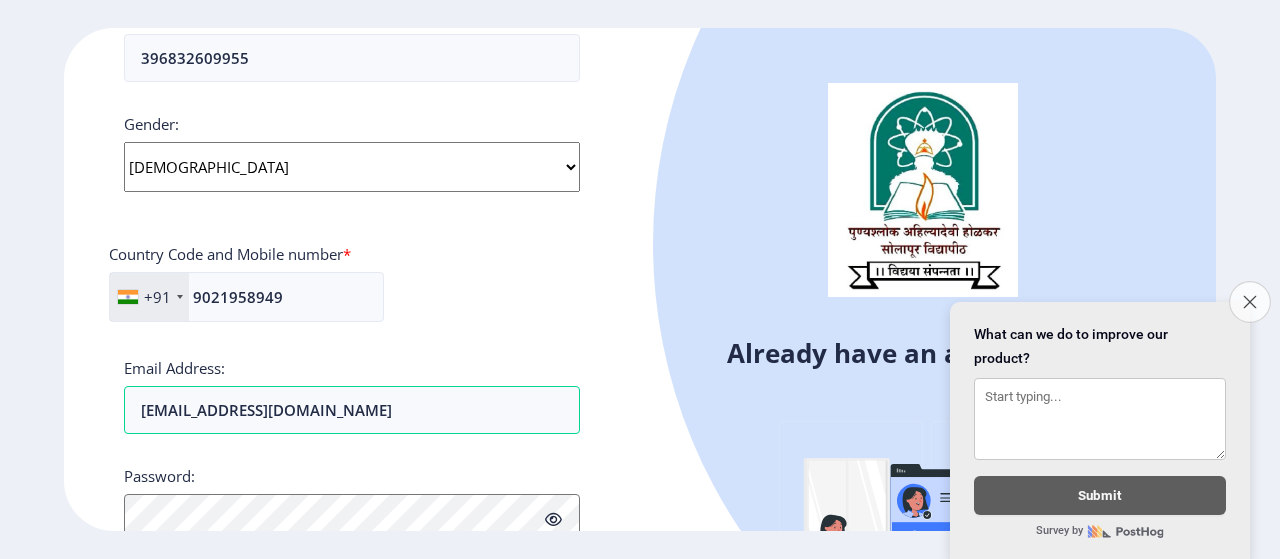 click on "Close survey" 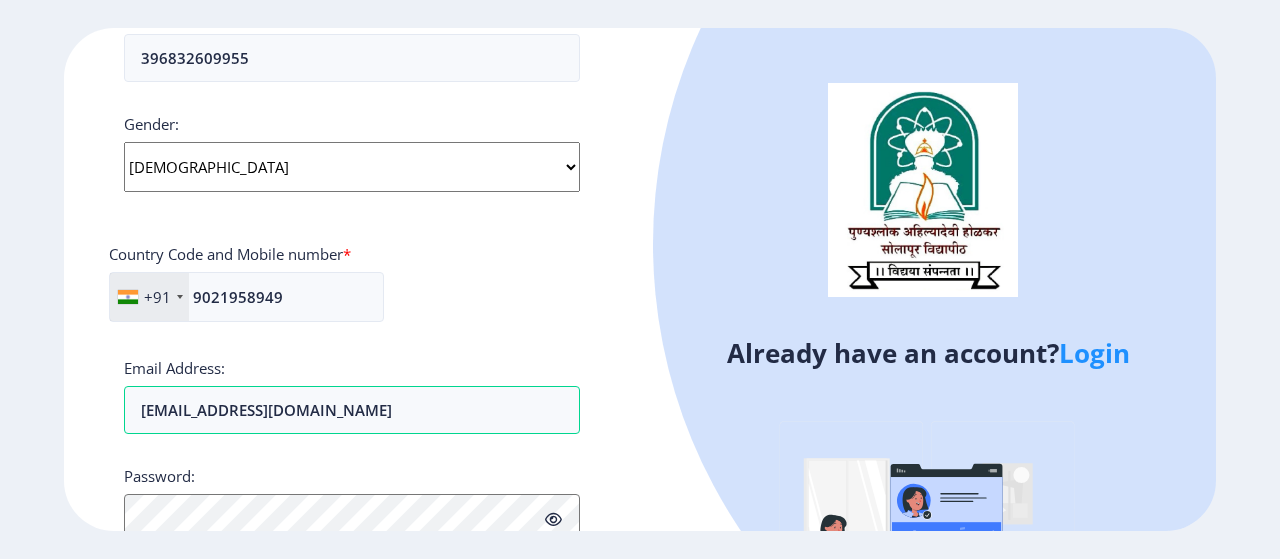 scroll, scrollTop: 884, scrollLeft: 0, axis: vertical 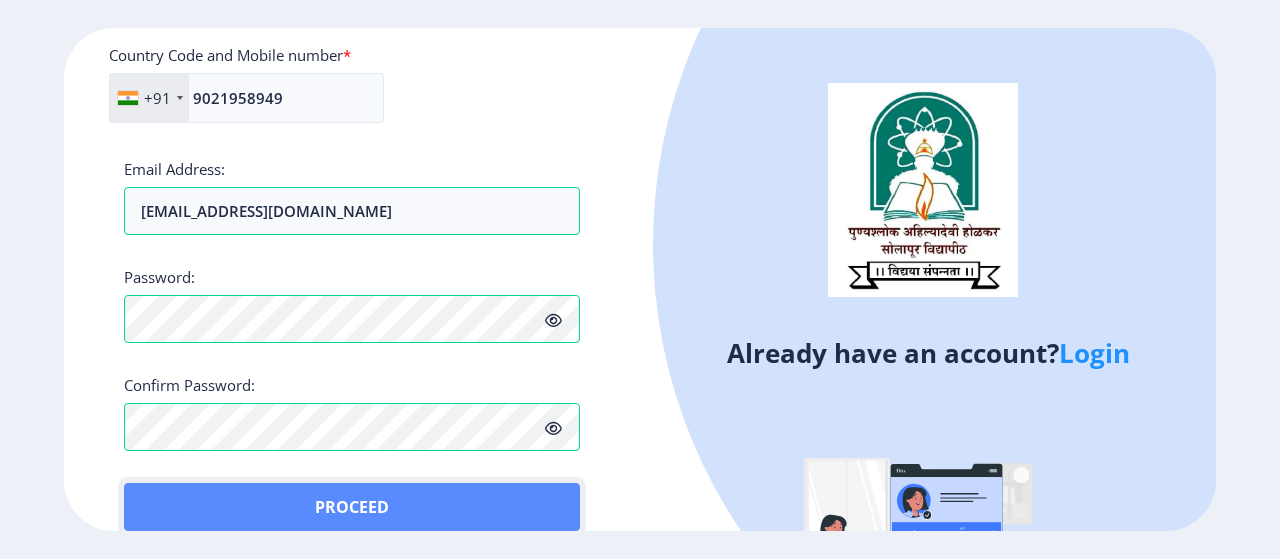 click on "Proceed" 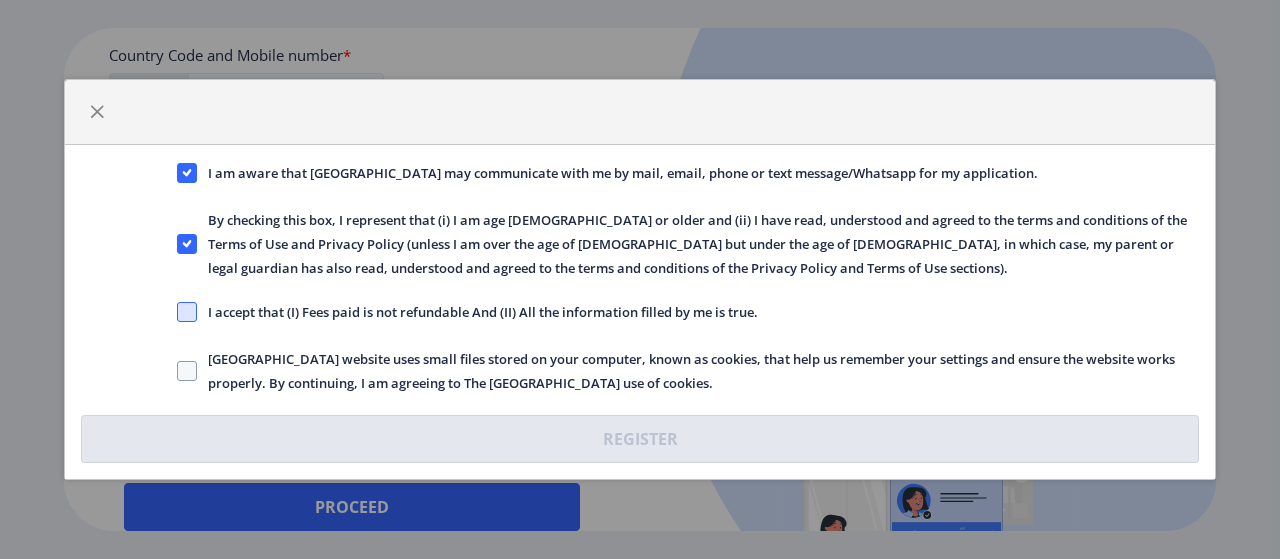 click 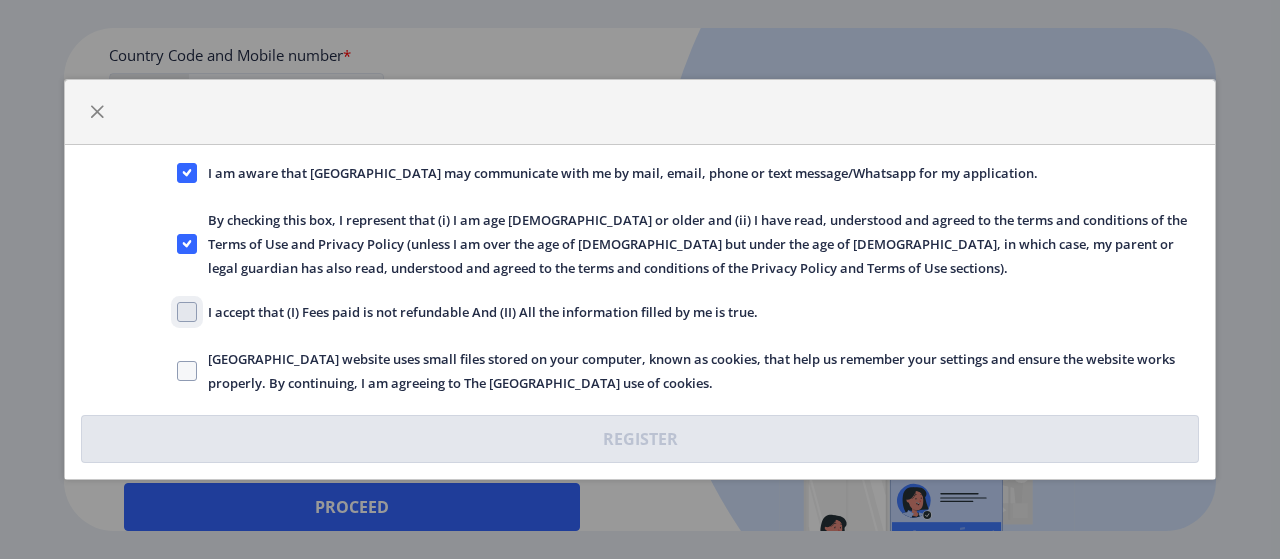 click on "I accept that (I) Fees paid is not refundable And (II) All the information filled by me is true." 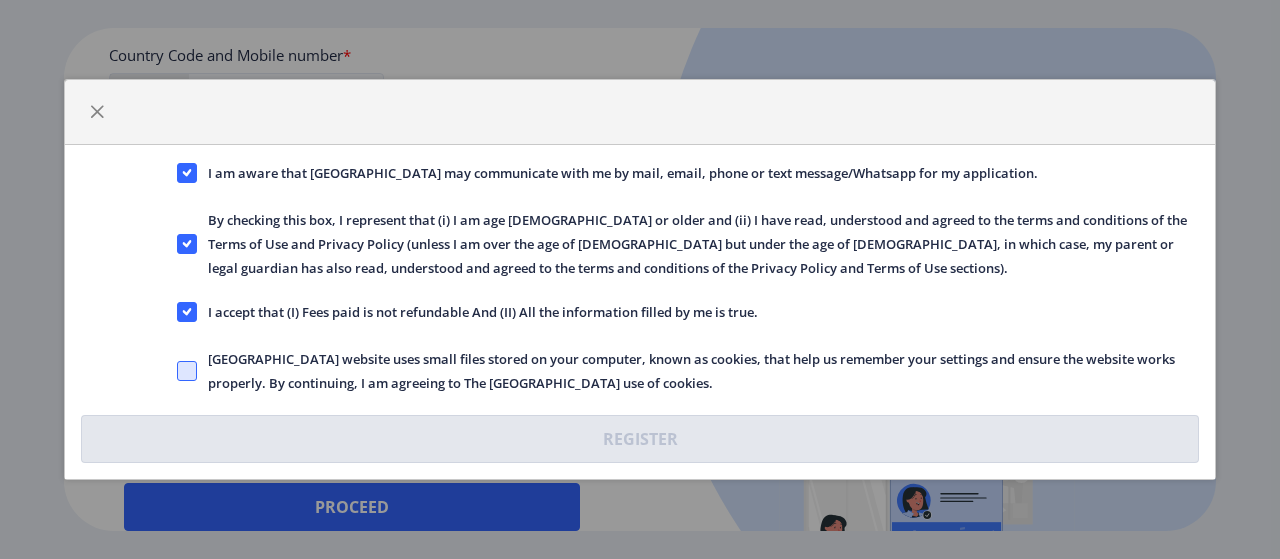 click 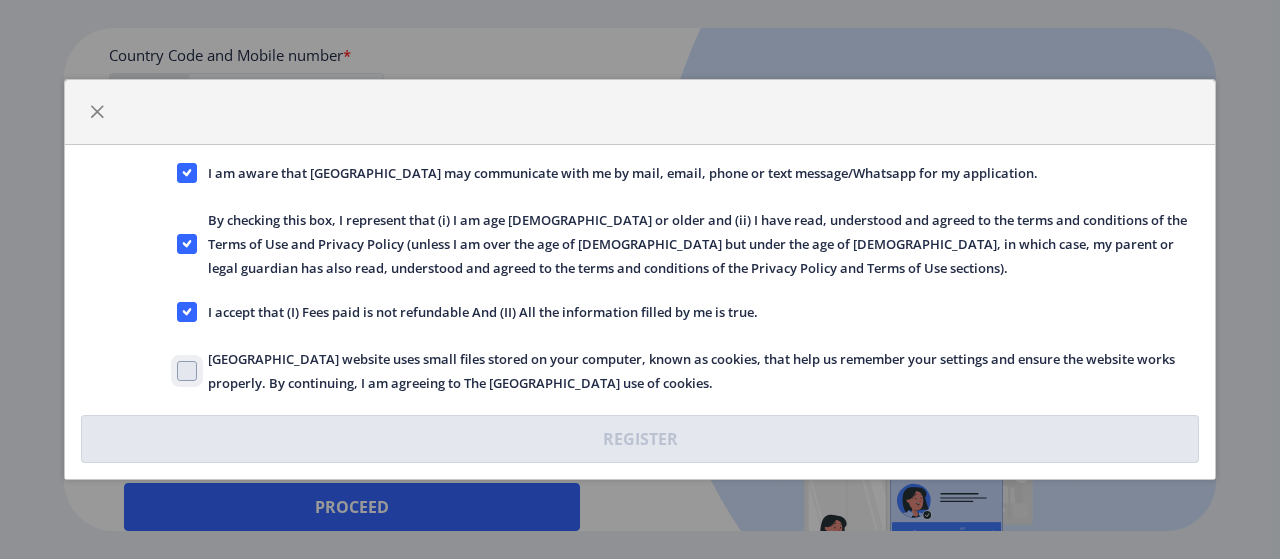 click on "[GEOGRAPHIC_DATA] website uses small files stored on your computer, known as cookies, that help us remember your settings and ensure the website works properly. By continuing, I am agreeing to The [GEOGRAPHIC_DATA] use of cookies." 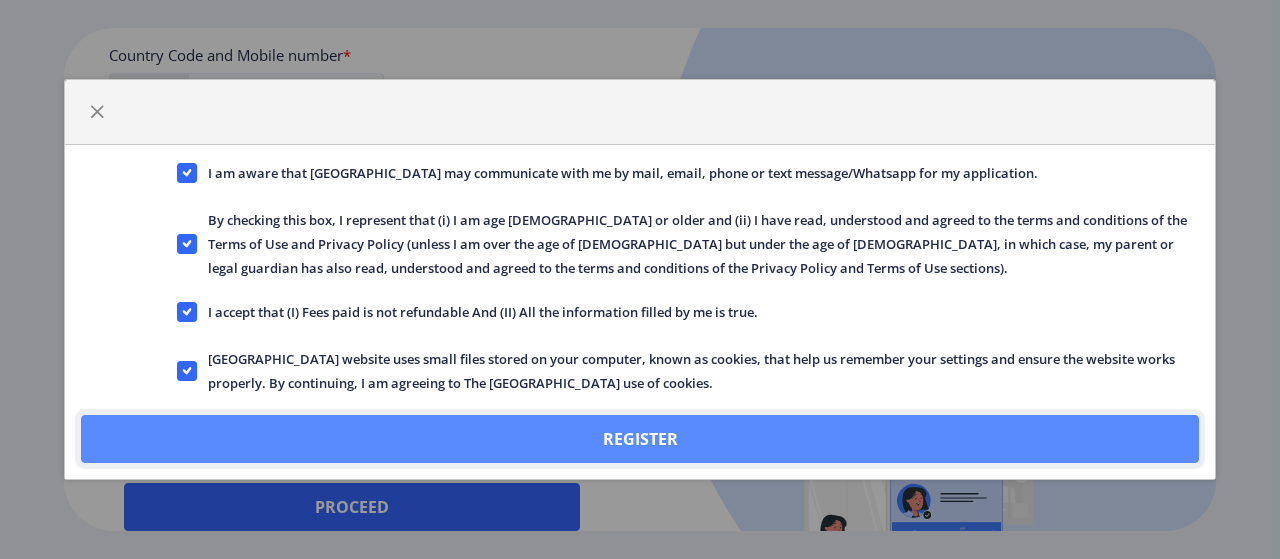 click on "Register" 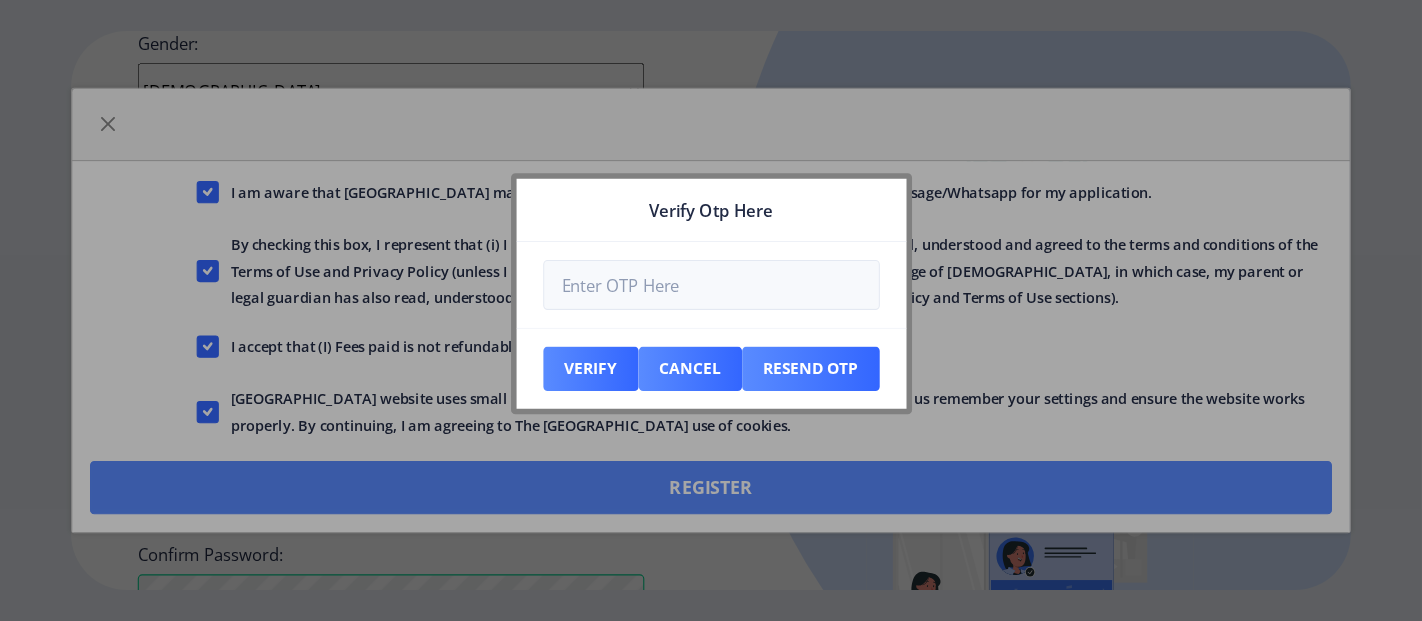 scroll, scrollTop: 1020, scrollLeft: 0, axis: vertical 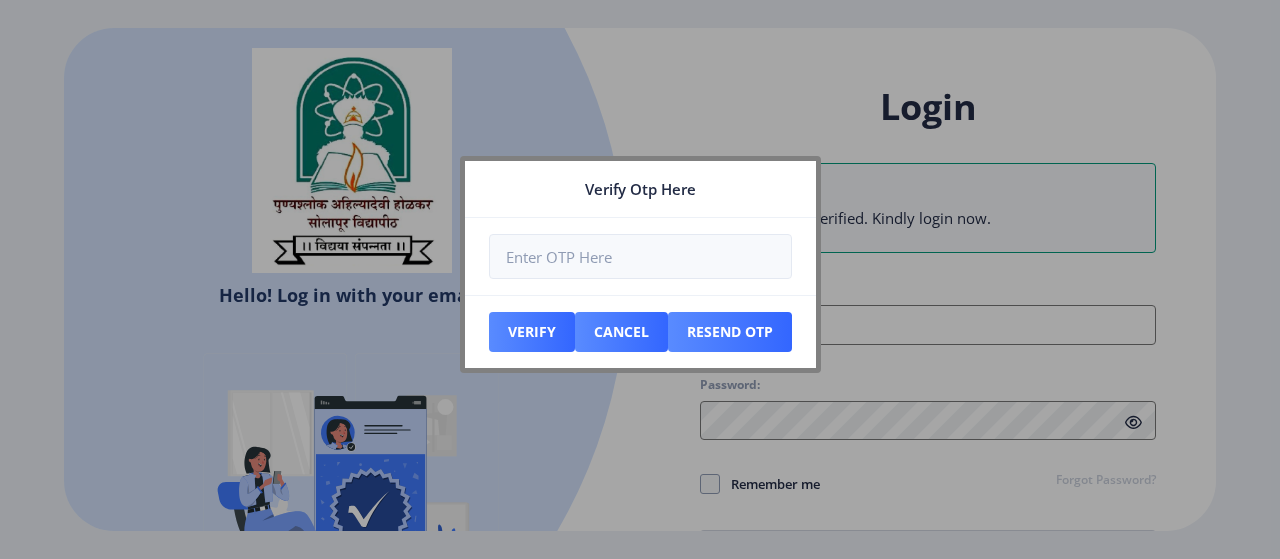 type on "[EMAIL_ADDRESS][DOMAIN_NAME]" 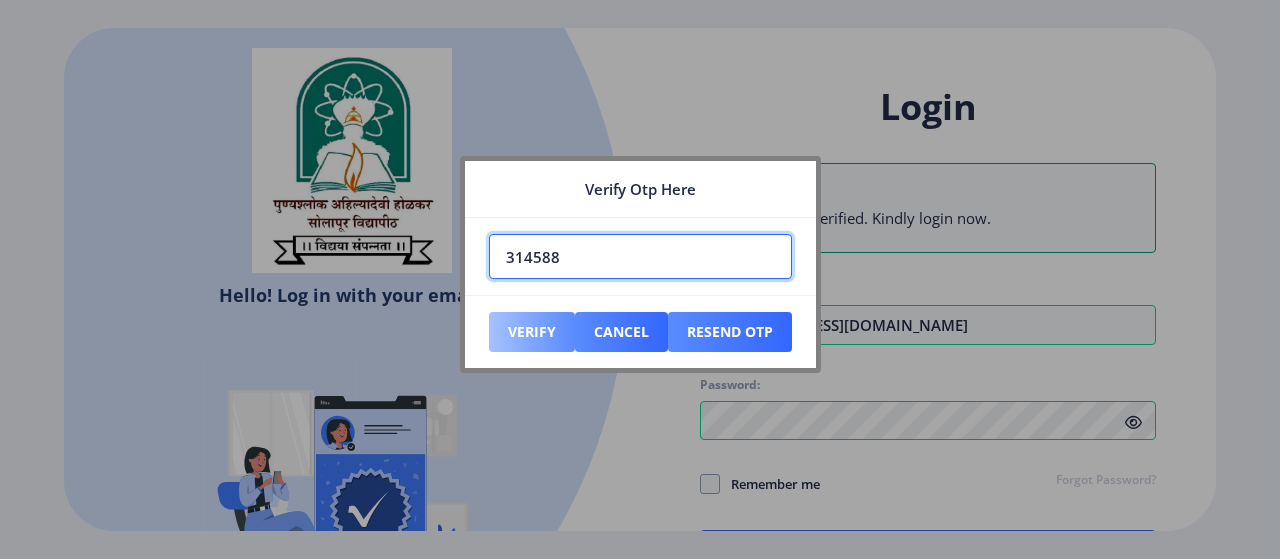 type on "314588" 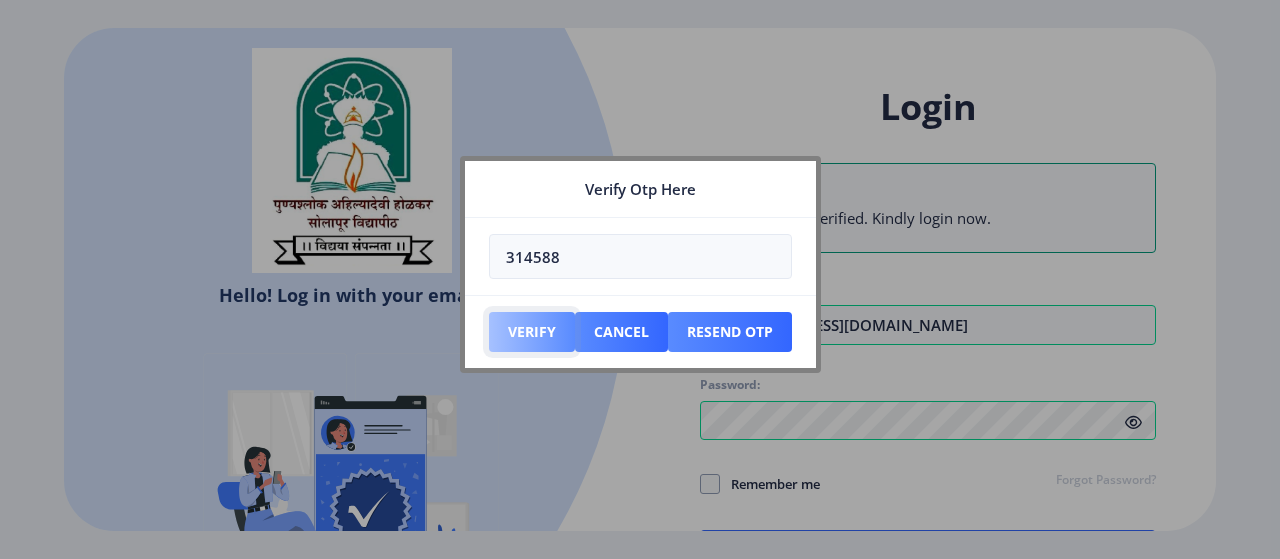 click on "Verify" at bounding box center [532, 332] 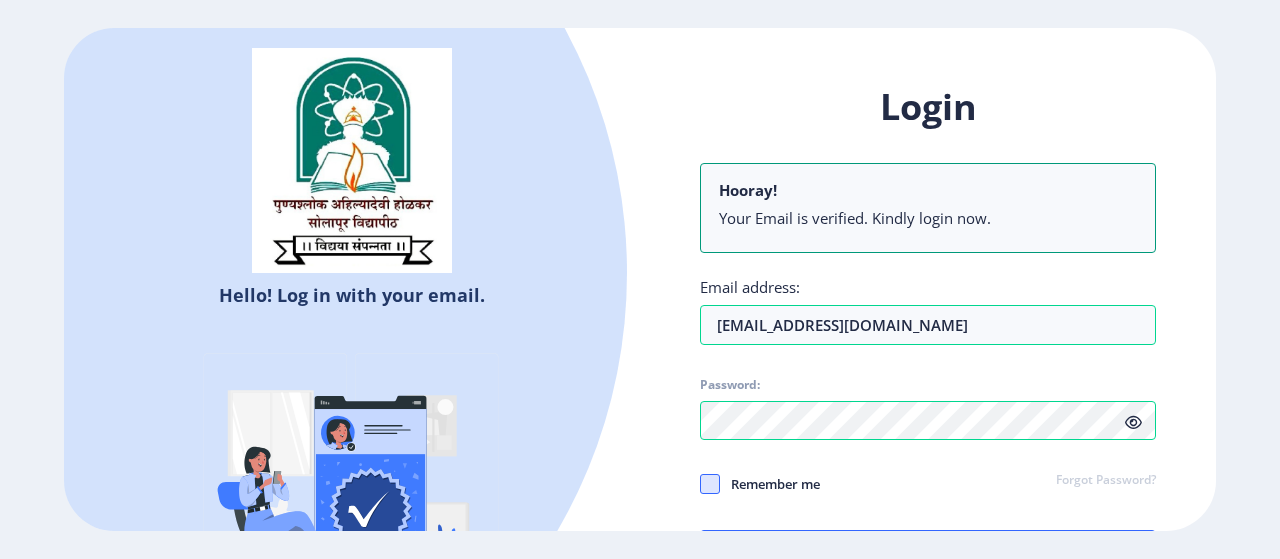 click 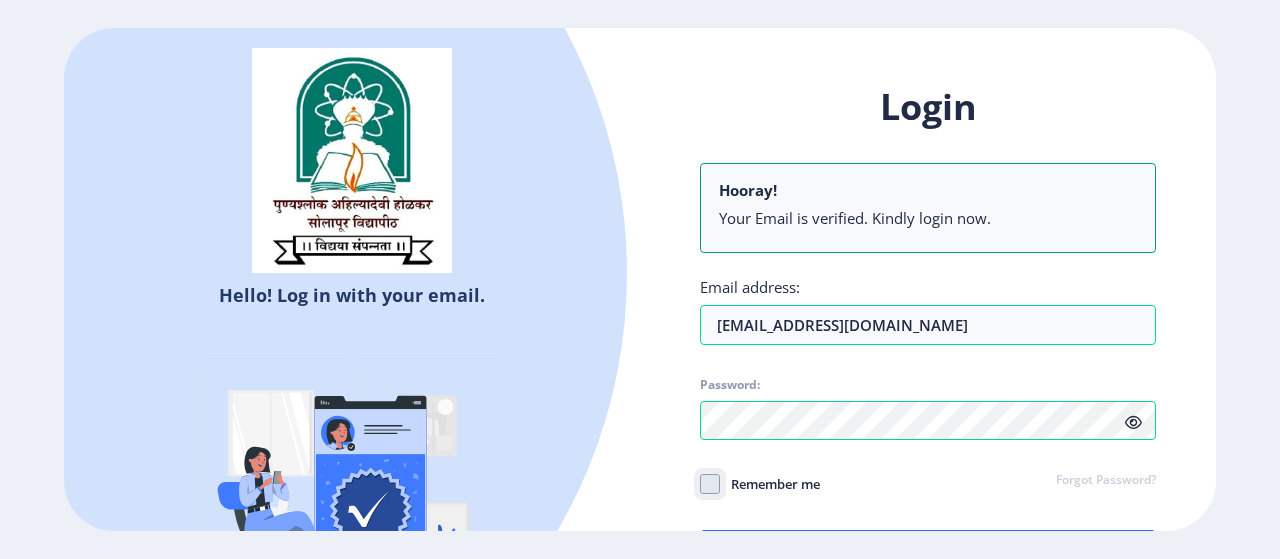 click on "Remember me" 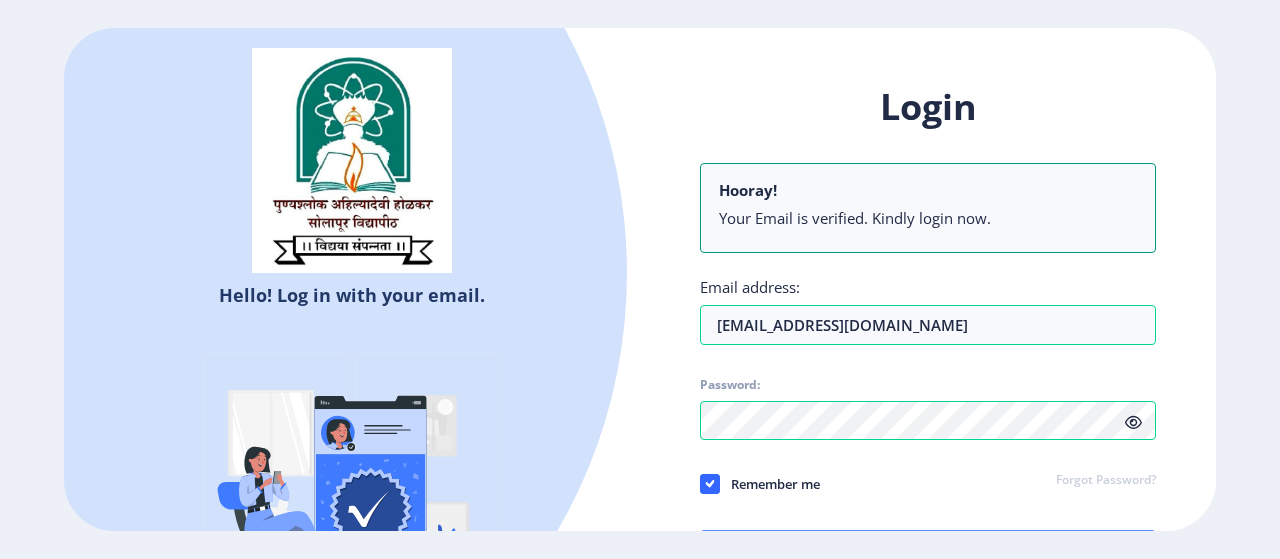 click on "Hello! Log in with your email. Don't have an account?  Register Login Hooray! Your Email is verified. Kindly login now. Email address: [EMAIL_ADDRESS][DOMAIN_NAME] Password: Remember me Forgot Password?  Log In   Don't have an account?  Register" 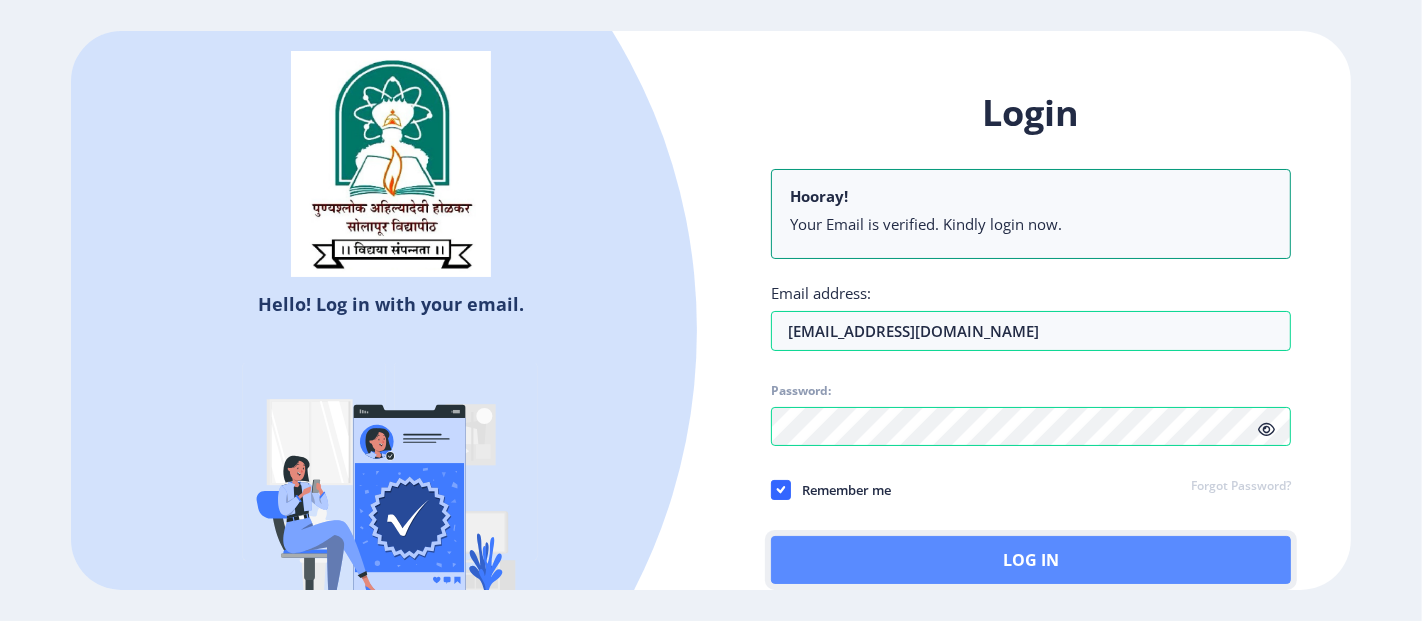 drag, startPoint x: 1166, startPoint y: 1, endPoint x: 966, endPoint y: 549, distance: 583.35583 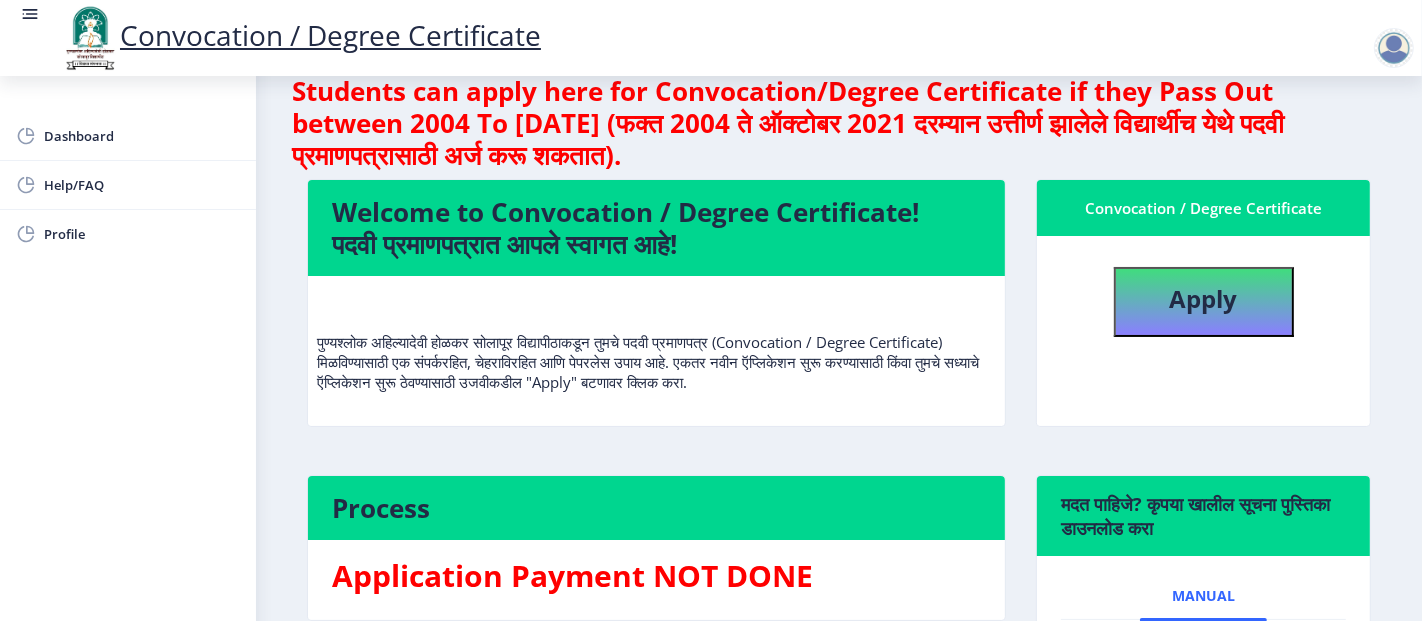 scroll, scrollTop: 0, scrollLeft: 0, axis: both 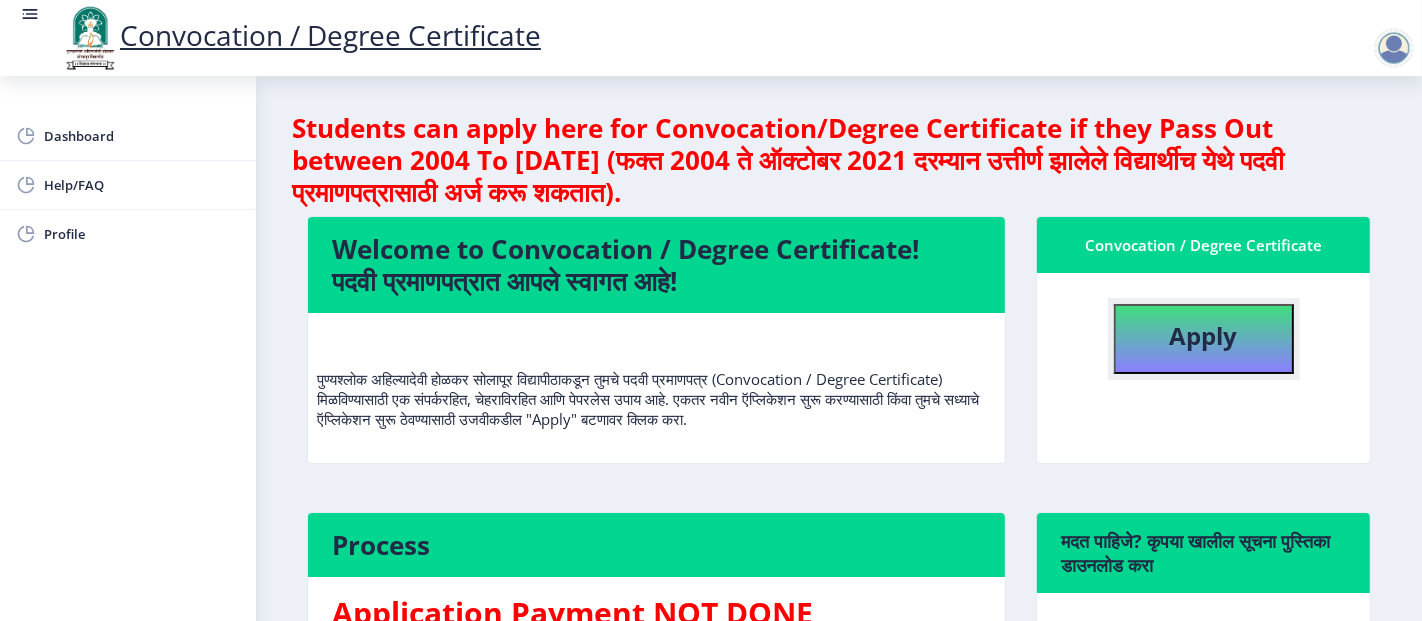 click on "Apply" 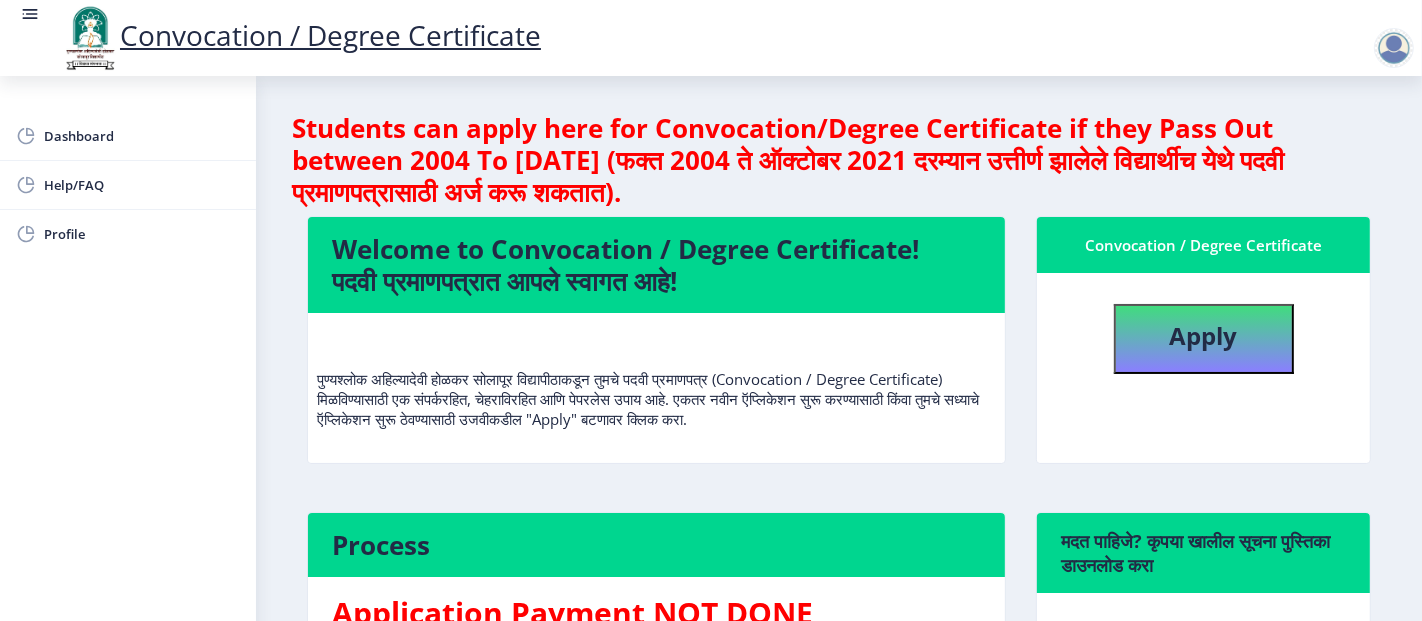 select 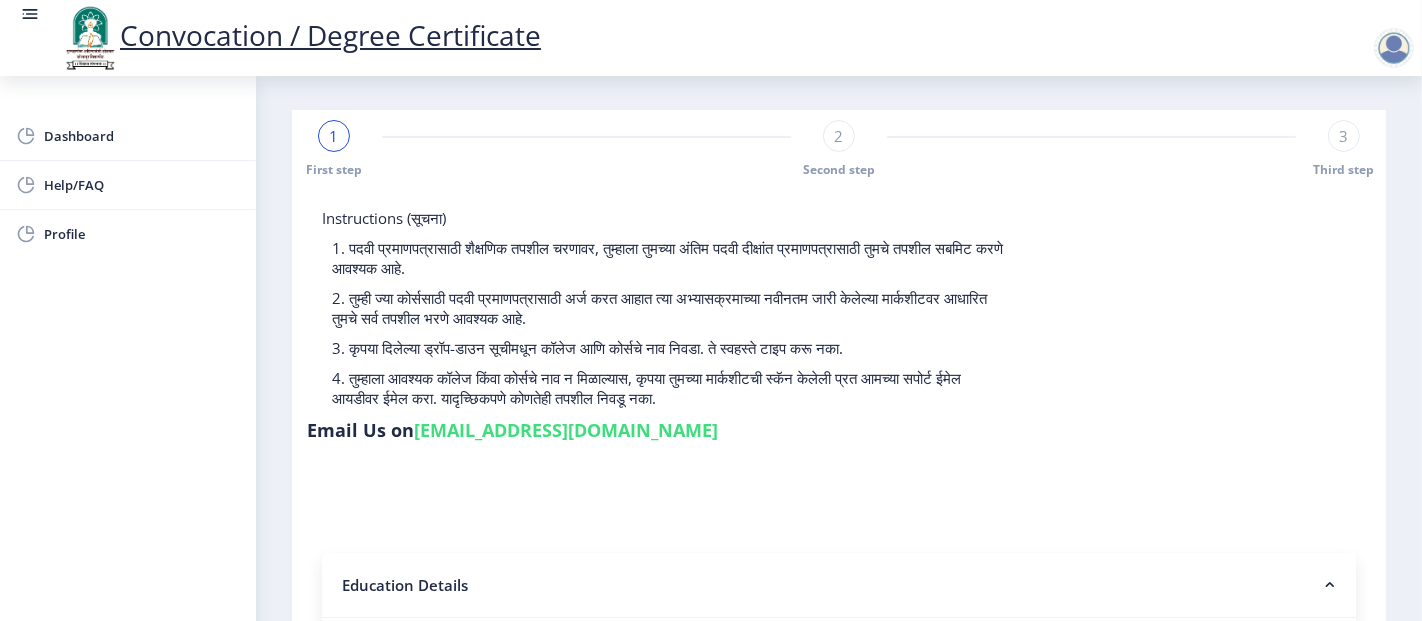 scroll, scrollTop: 0, scrollLeft: 0, axis: both 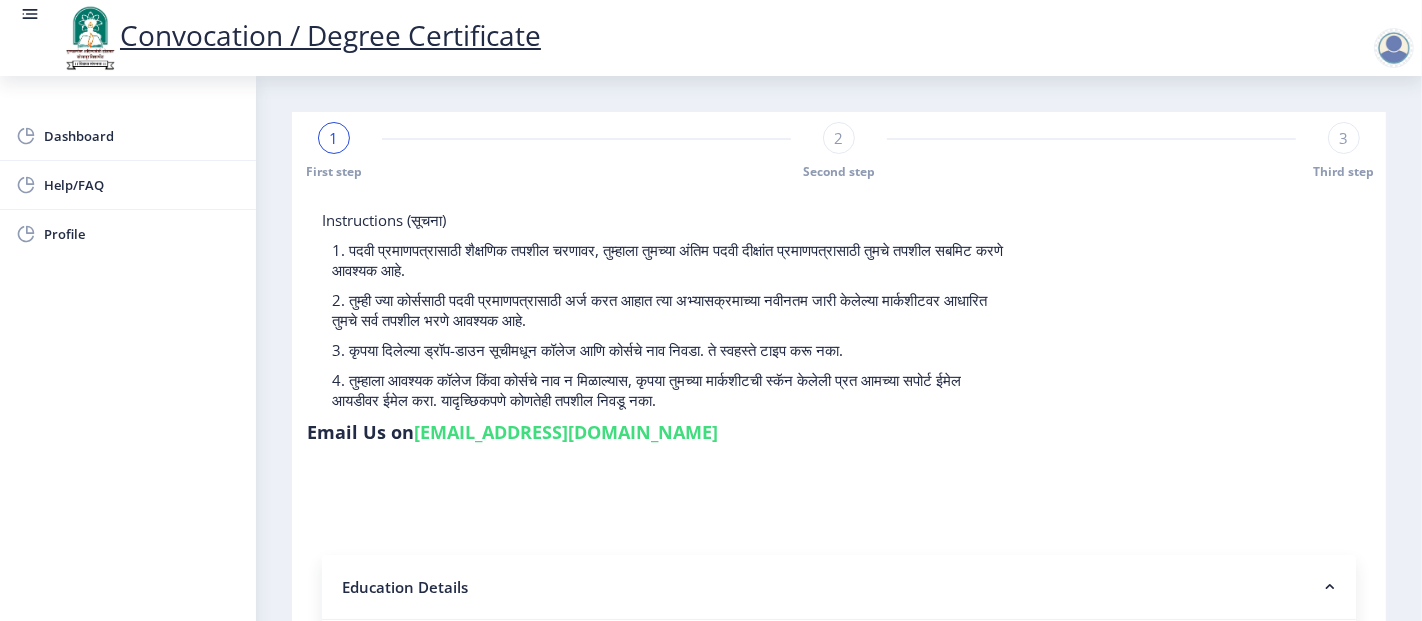 click on "4. तुम्हाला आवश्यक कॉलेज किंवा कोर्सचे नाव न मिळाल्यास, कृपया तुमच्या मार्कशीटची स्कॅन केलेली प्रत आमच्या सपोर्ट ईमेल आयडीवर ईमेल करा. यादृच्छिकपणे कोणतेही तपशील निवडू नका." 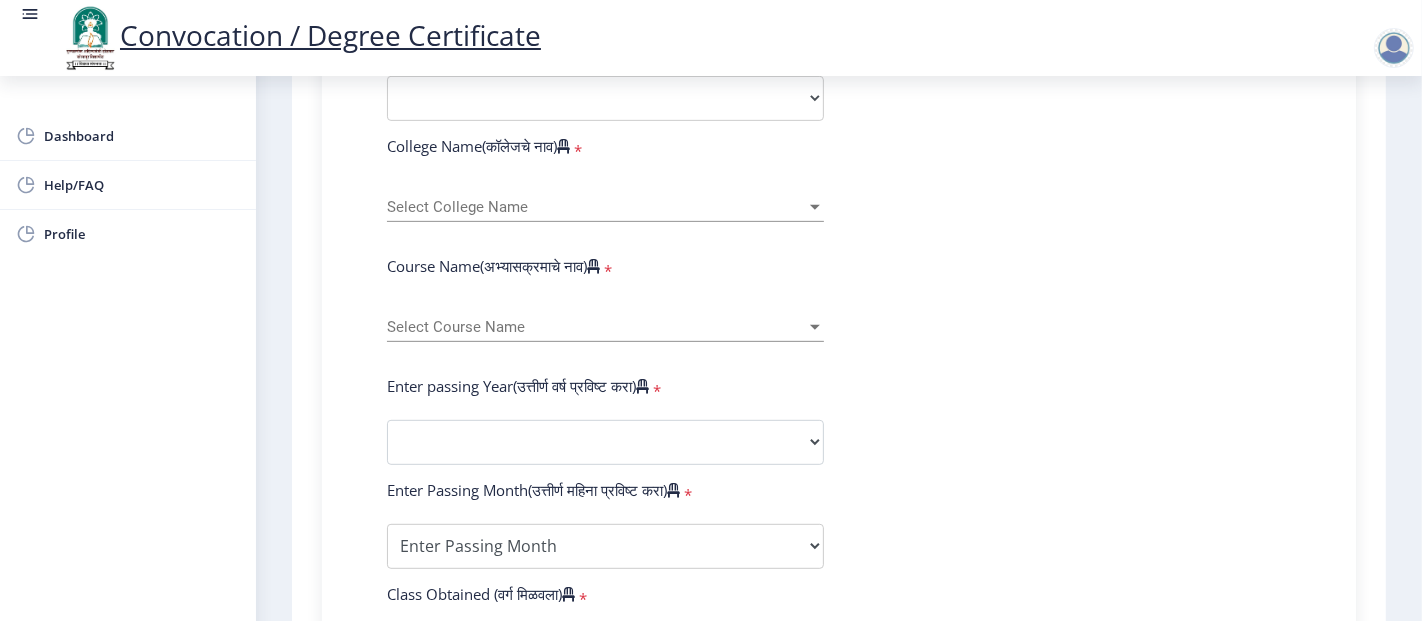 scroll, scrollTop: 714, scrollLeft: 0, axis: vertical 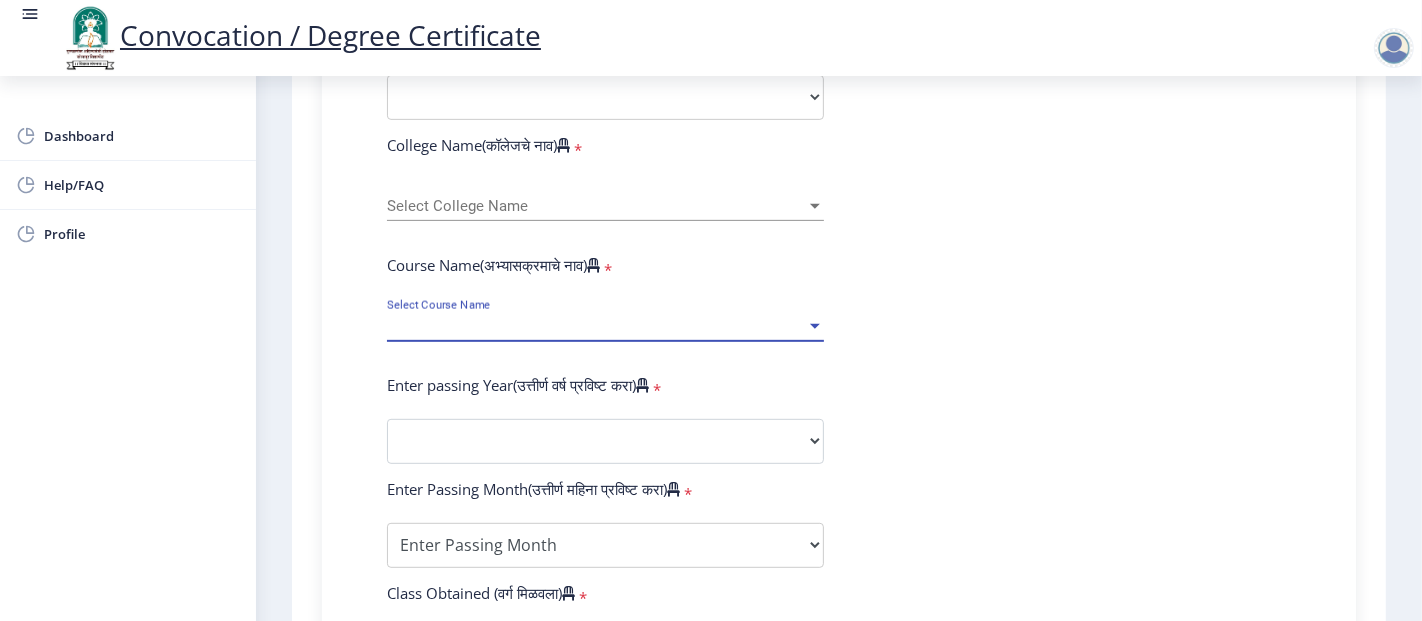 click at bounding box center [815, 326] 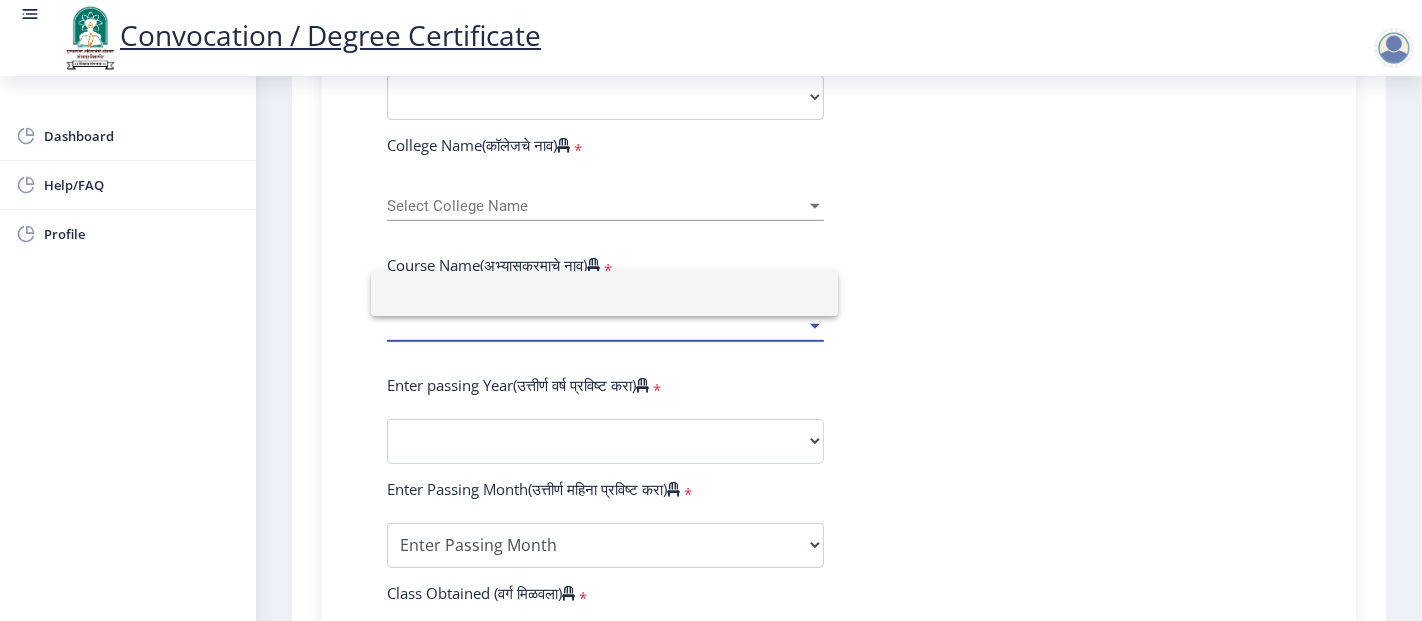 click 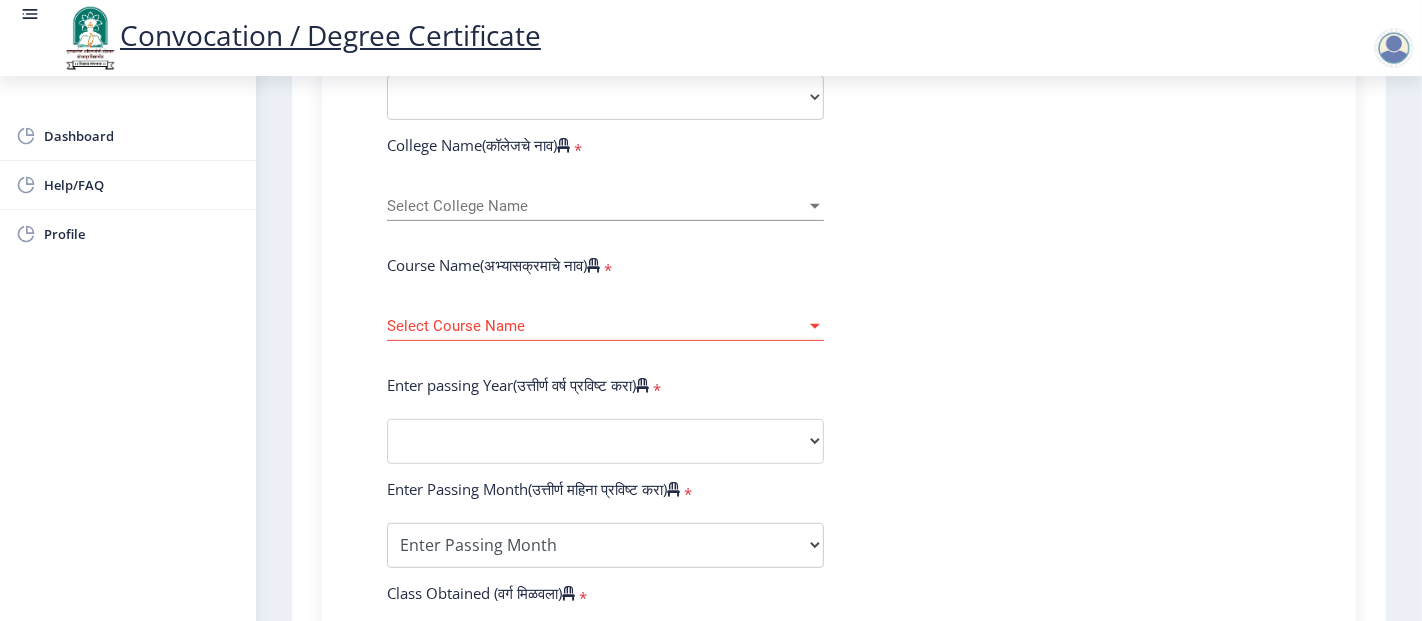 scroll, scrollTop: 317, scrollLeft: 0, axis: vertical 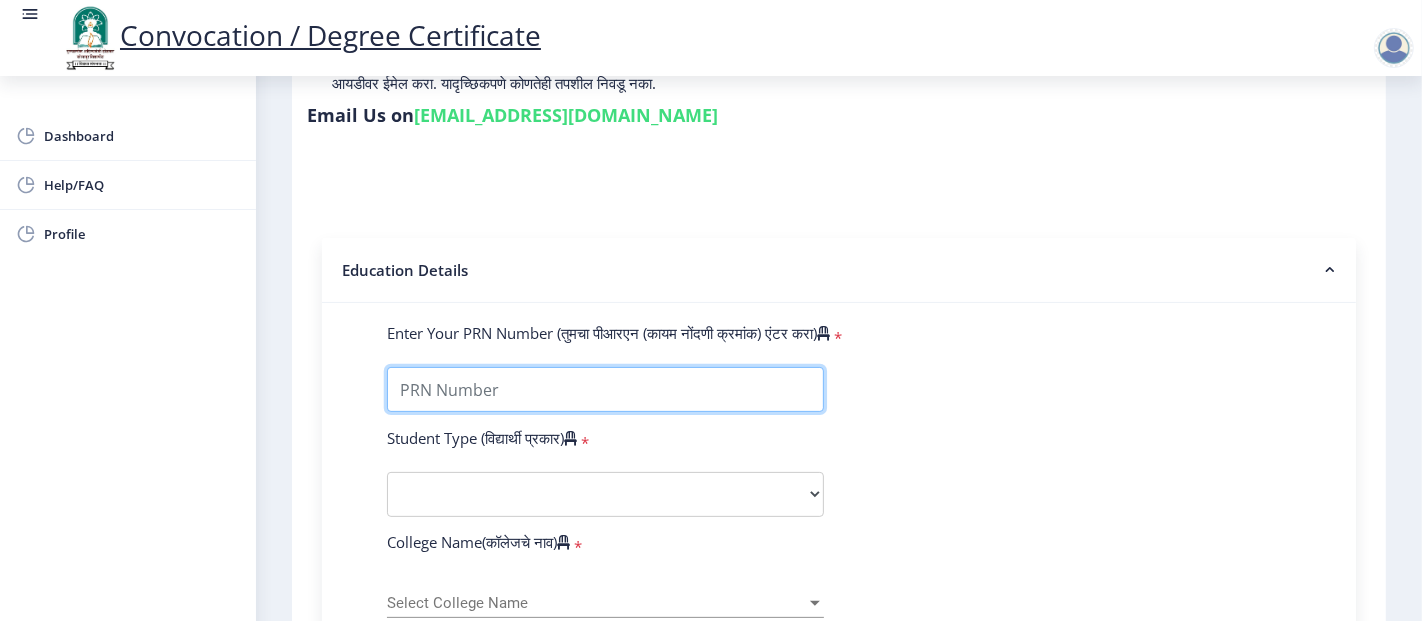 click on "Enter Your PRN Number (तुमचा पीआरएन (कायम नोंदणी क्रमांक) एंटर करा)" at bounding box center [605, 389] 